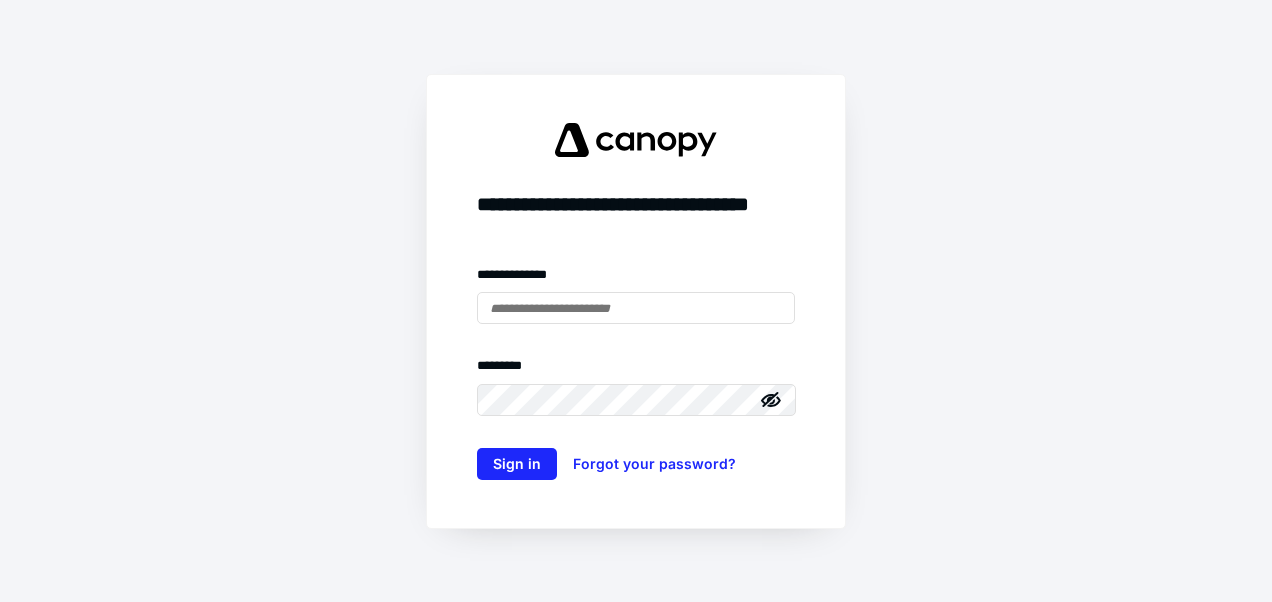 scroll, scrollTop: 0, scrollLeft: 0, axis: both 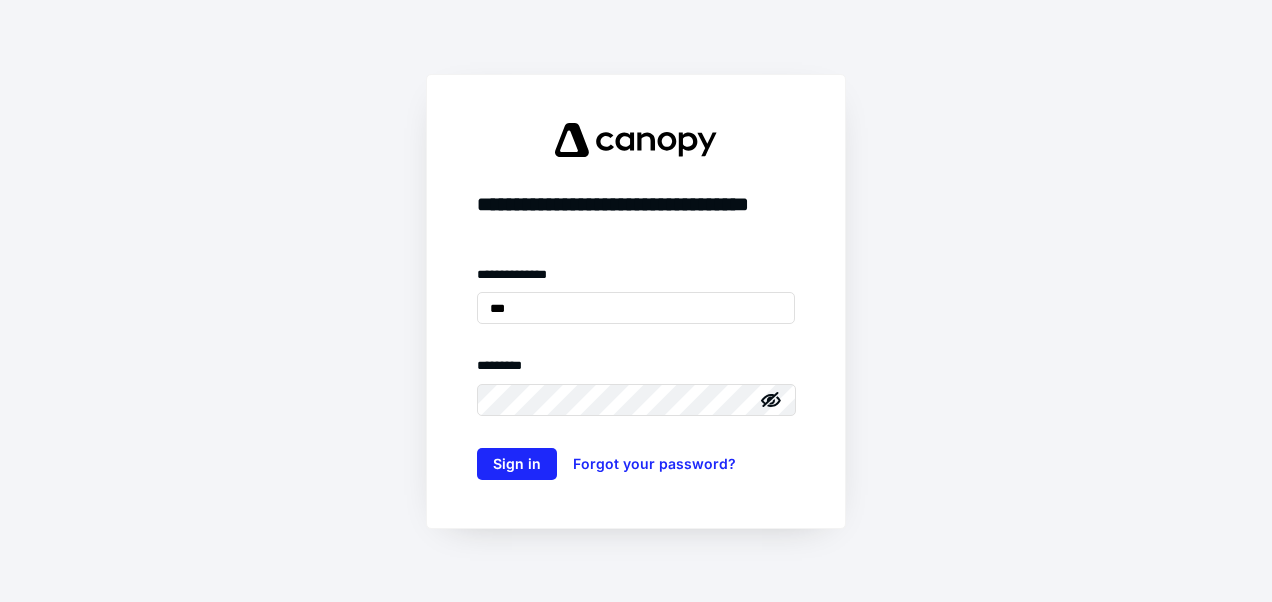 type on "**********" 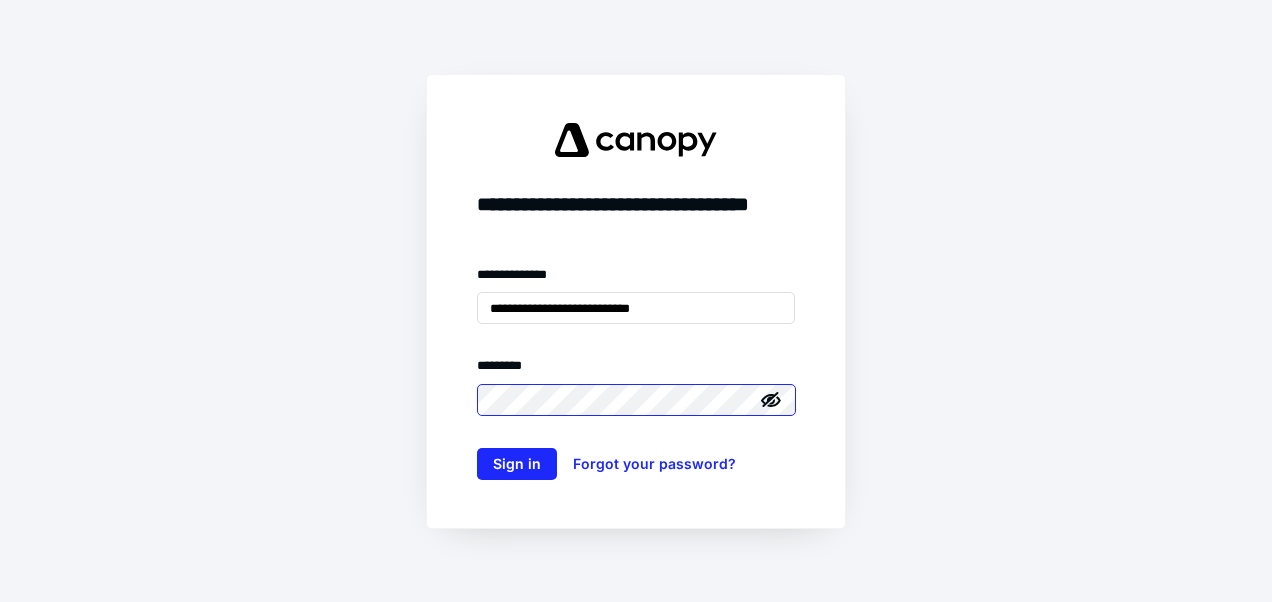 click on "Sign in" at bounding box center (517, 464) 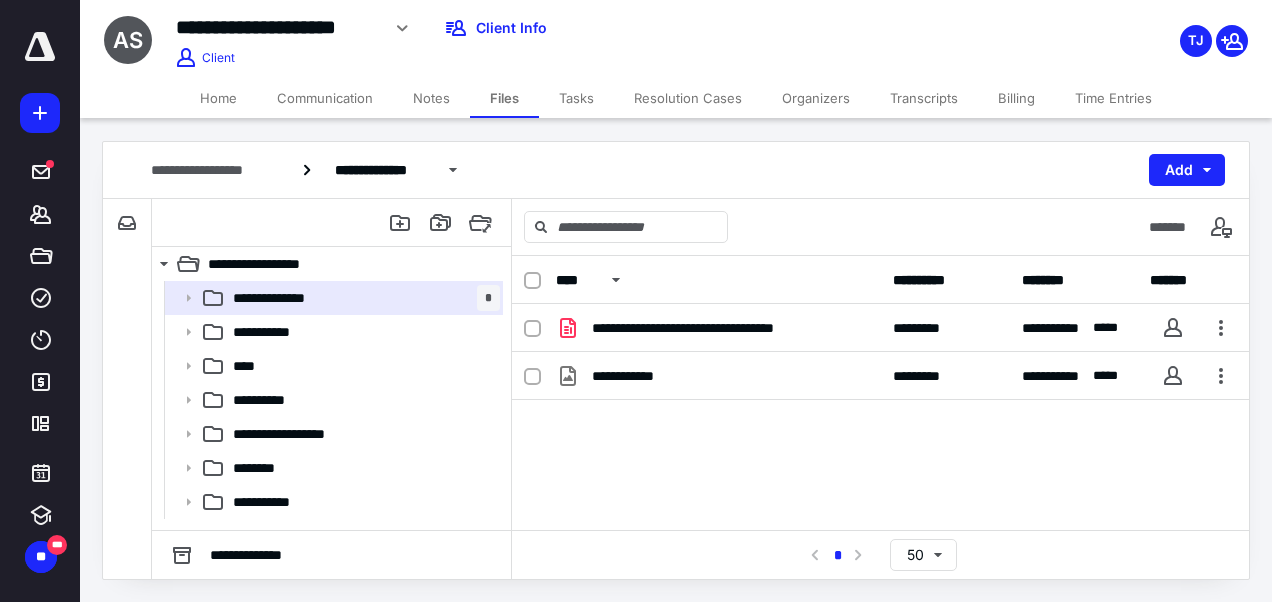 scroll, scrollTop: 0, scrollLeft: 0, axis: both 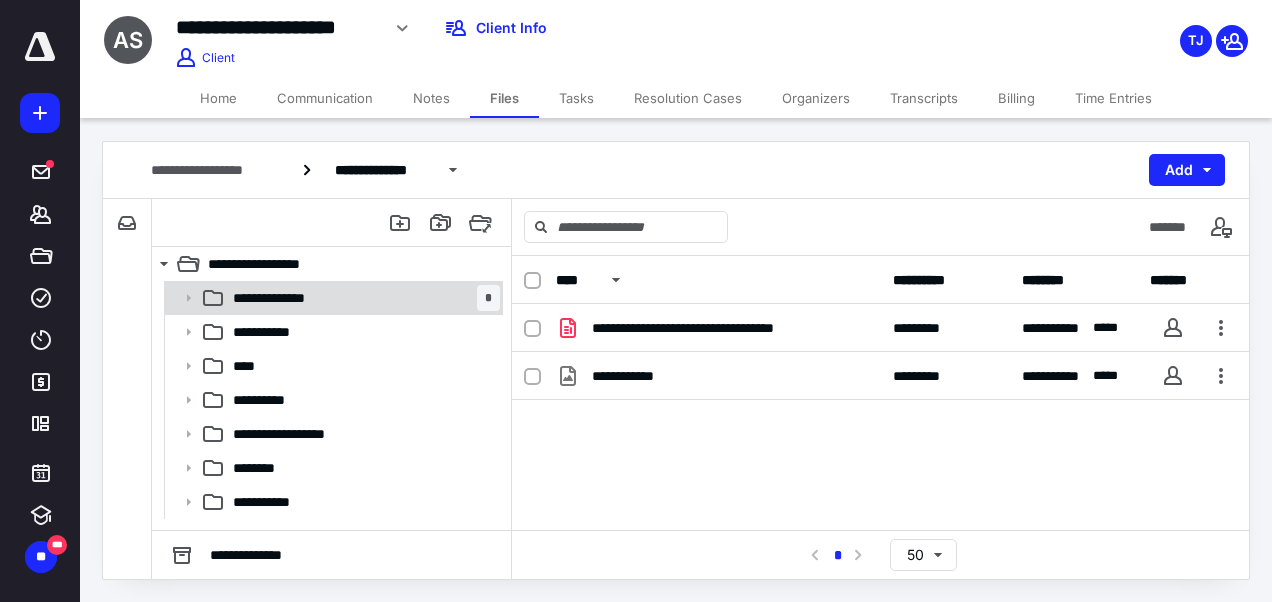 click on "**********" at bounding box center [362, 298] 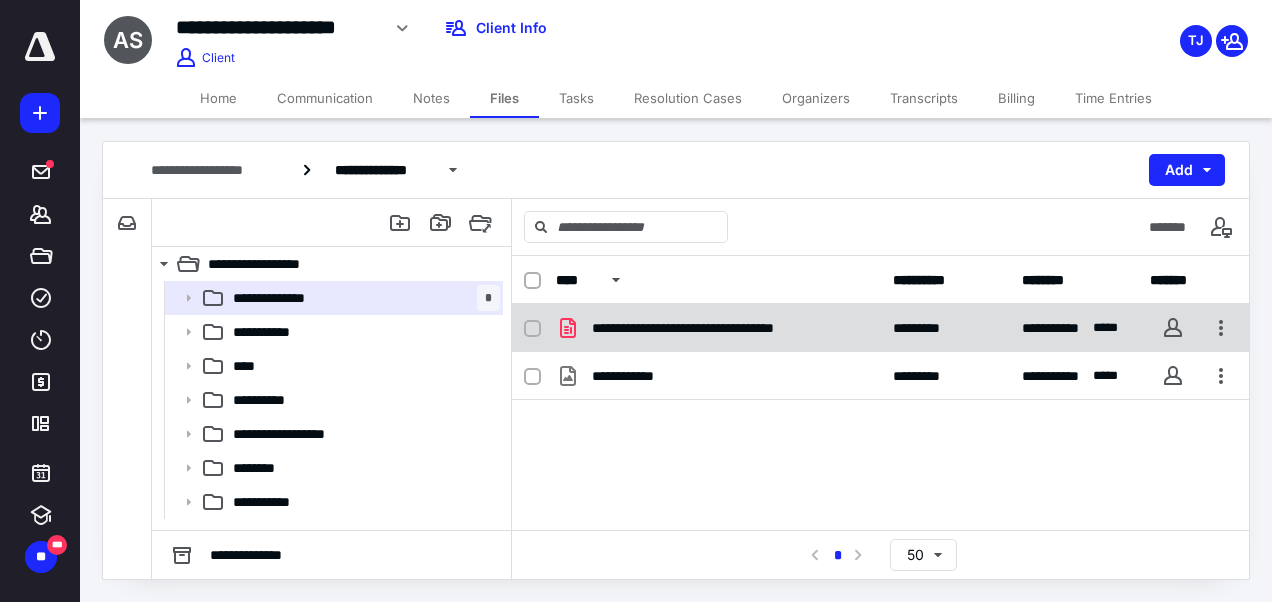 click on "**********" at bounding box center (718, 328) 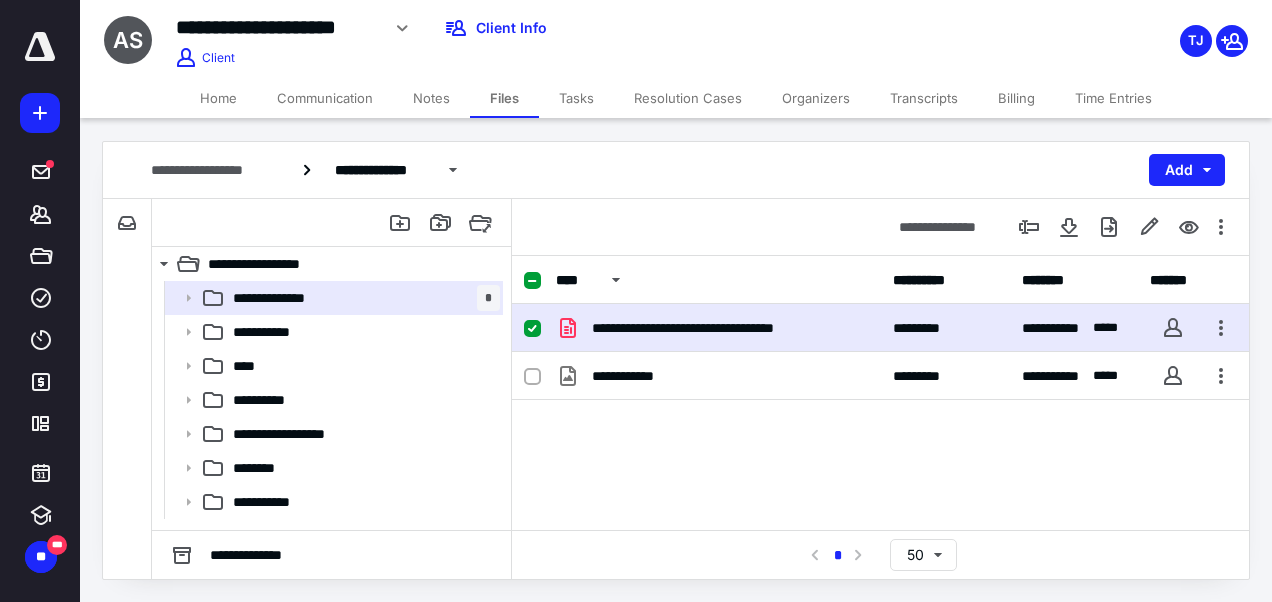 click on "**********" at bounding box center (718, 328) 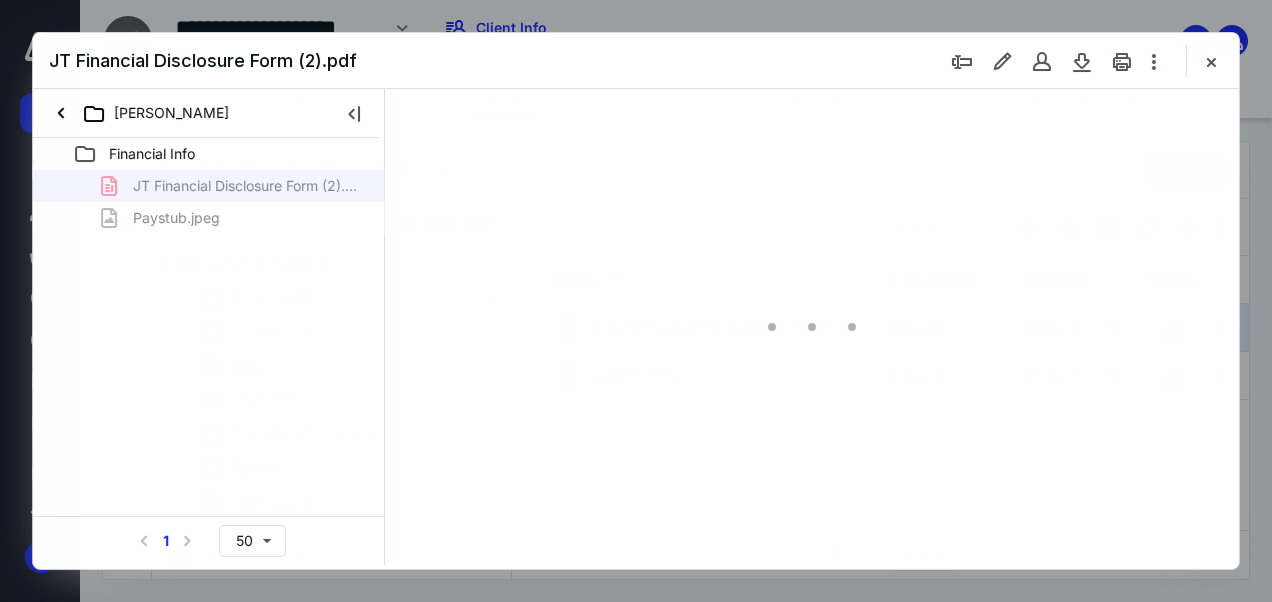 scroll, scrollTop: 0, scrollLeft: 0, axis: both 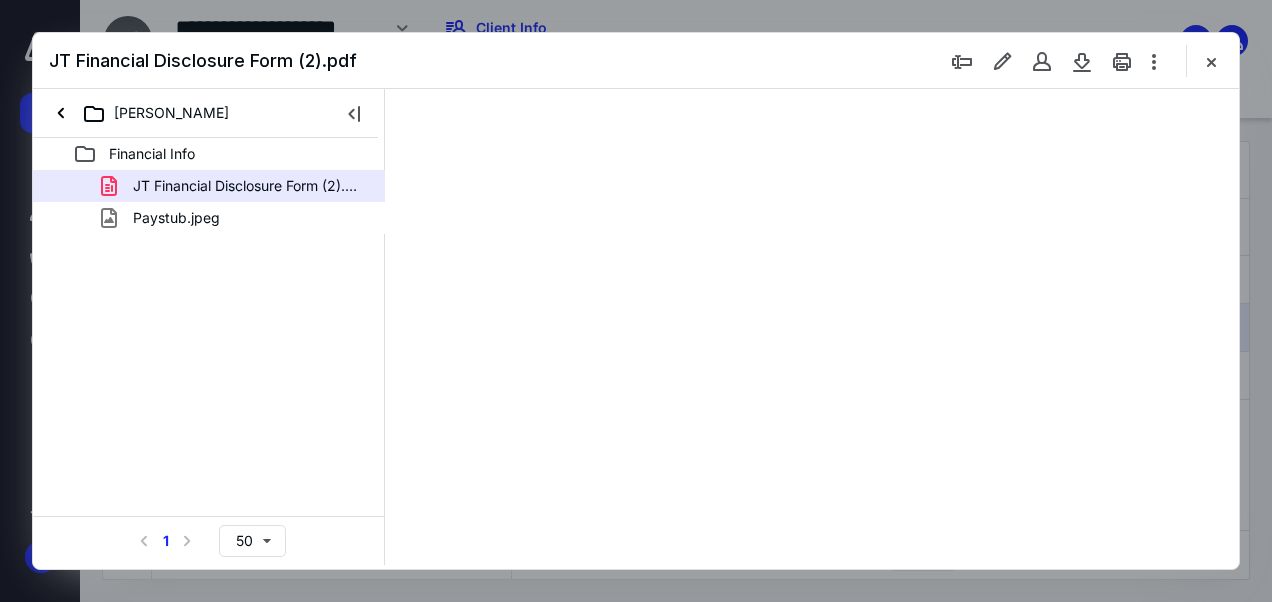 type on "47" 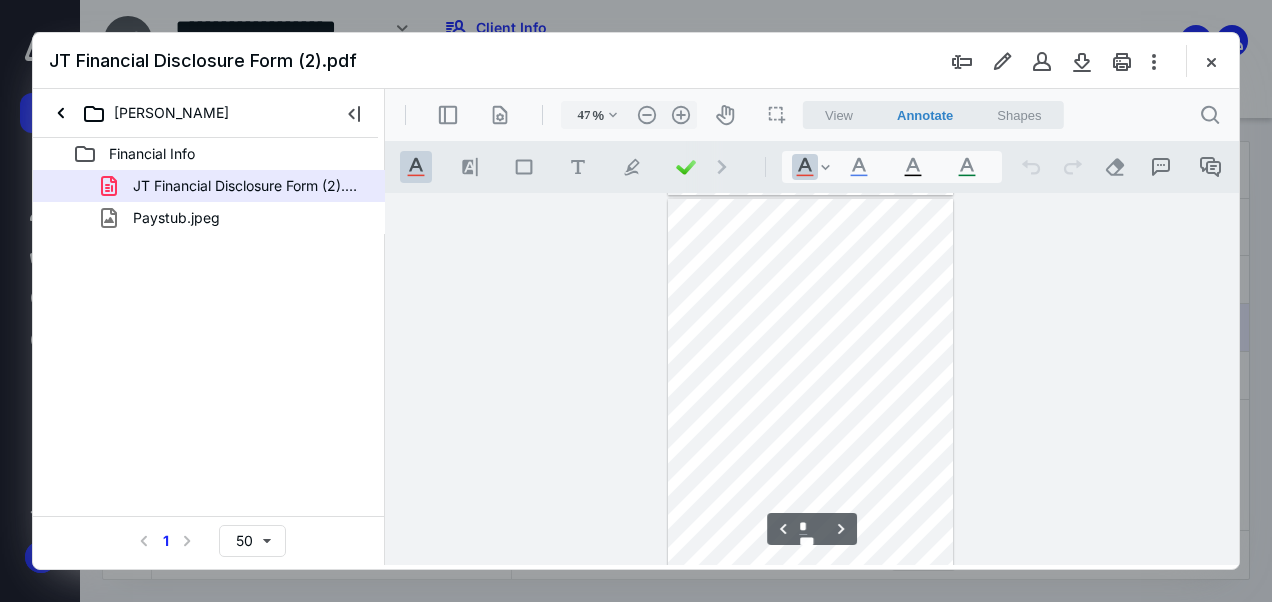type on "*" 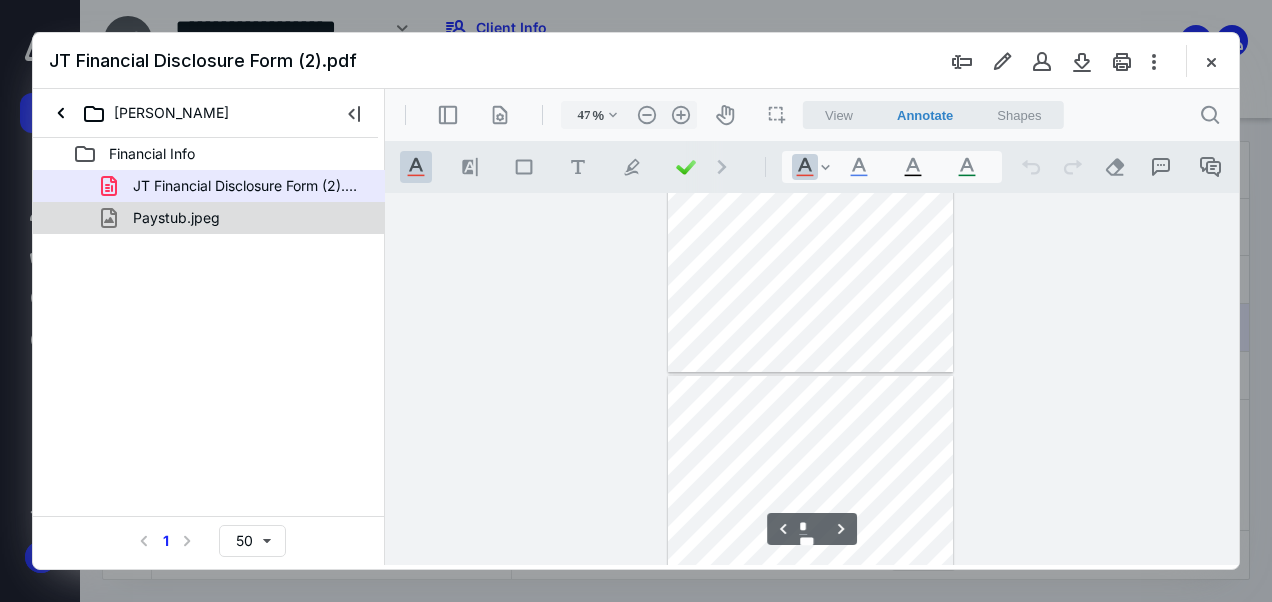 click on "Paystub.jpeg" at bounding box center [237, 218] 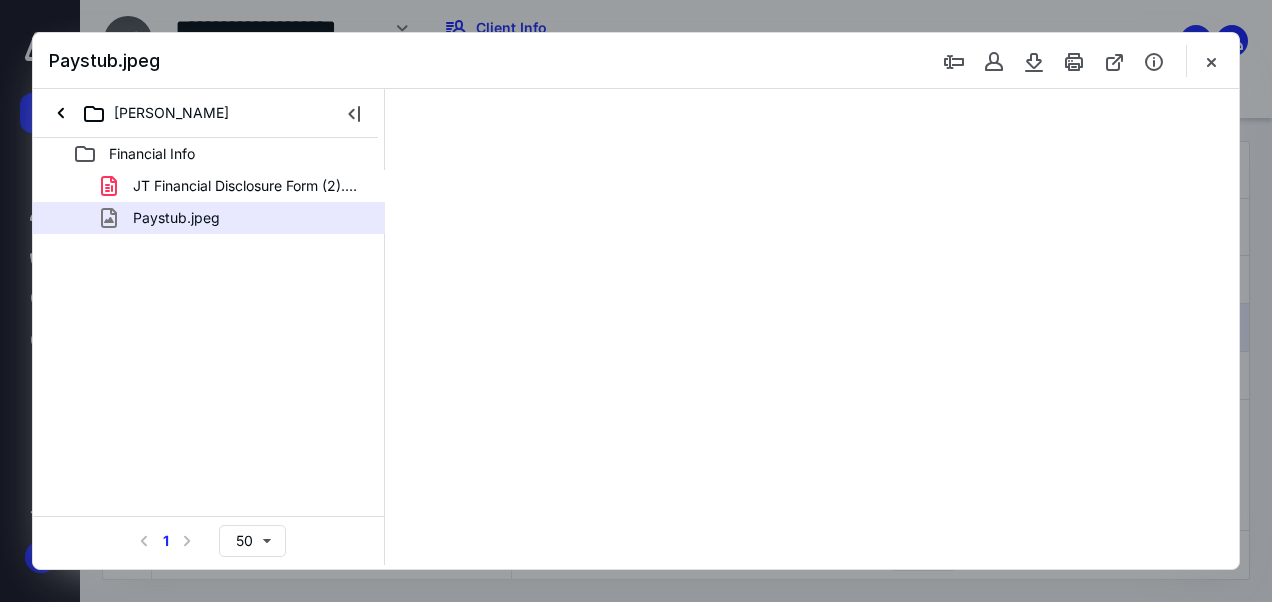 type on "47" 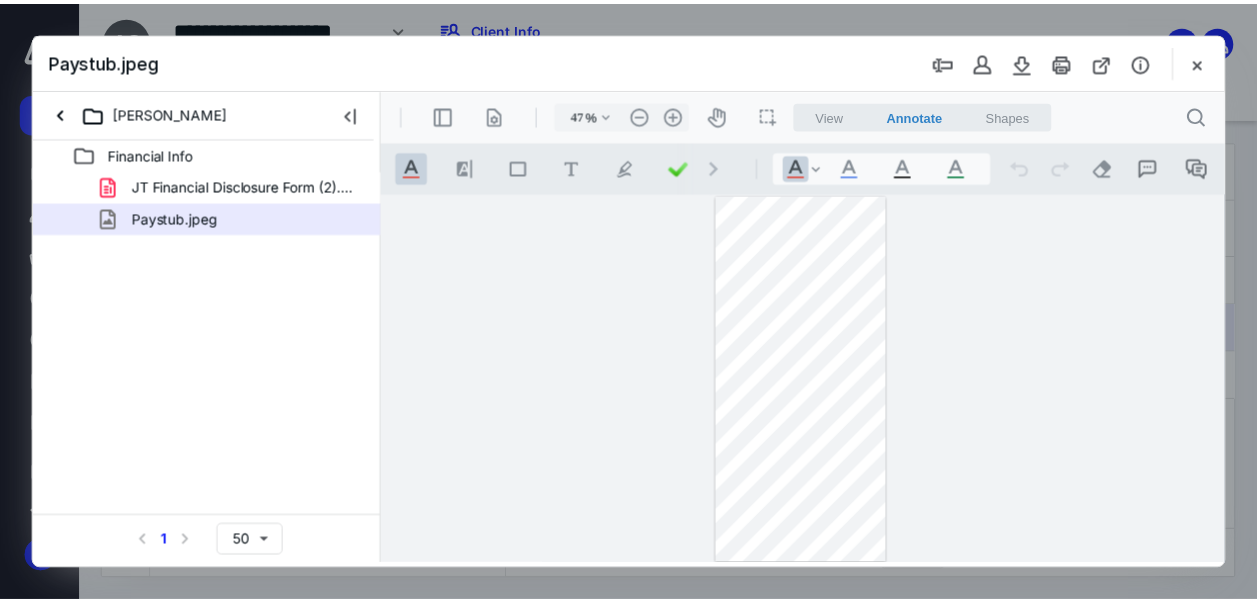 scroll, scrollTop: 0, scrollLeft: 0, axis: both 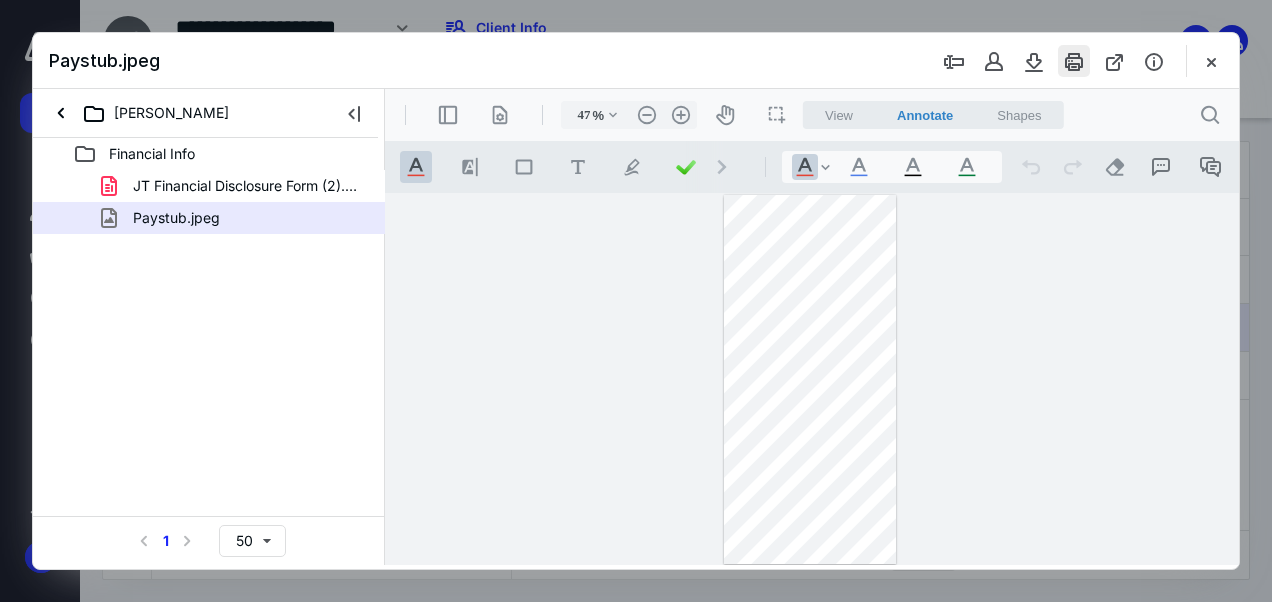 click at bounding box center (1074, 61) 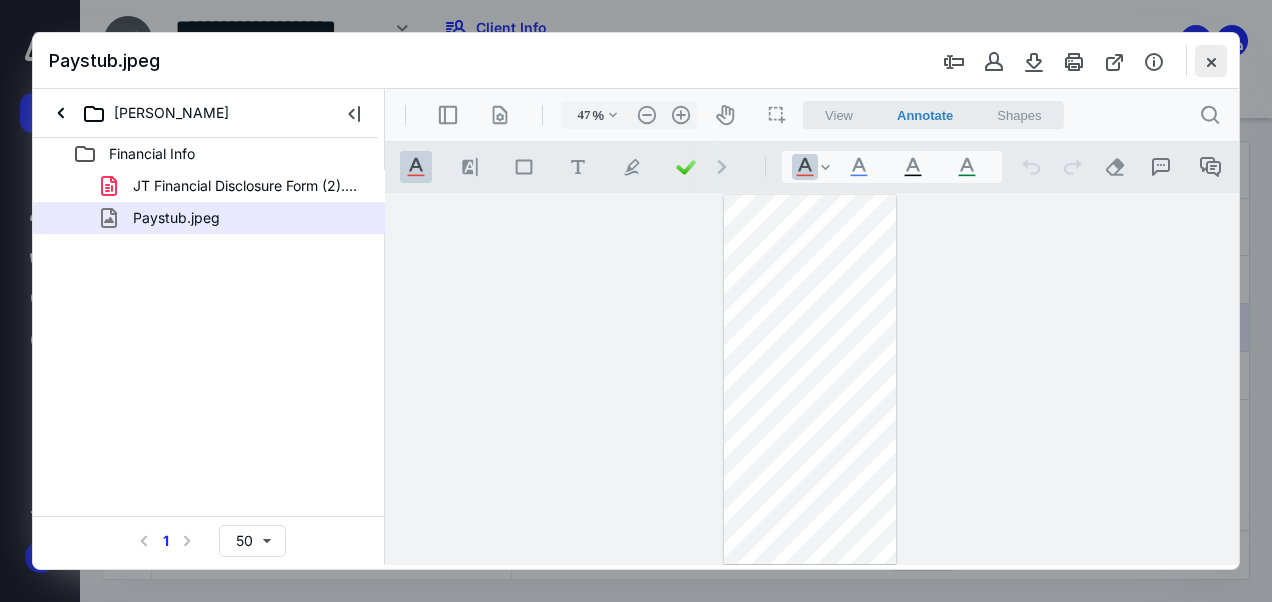 click at bounding box center (1211, 61) 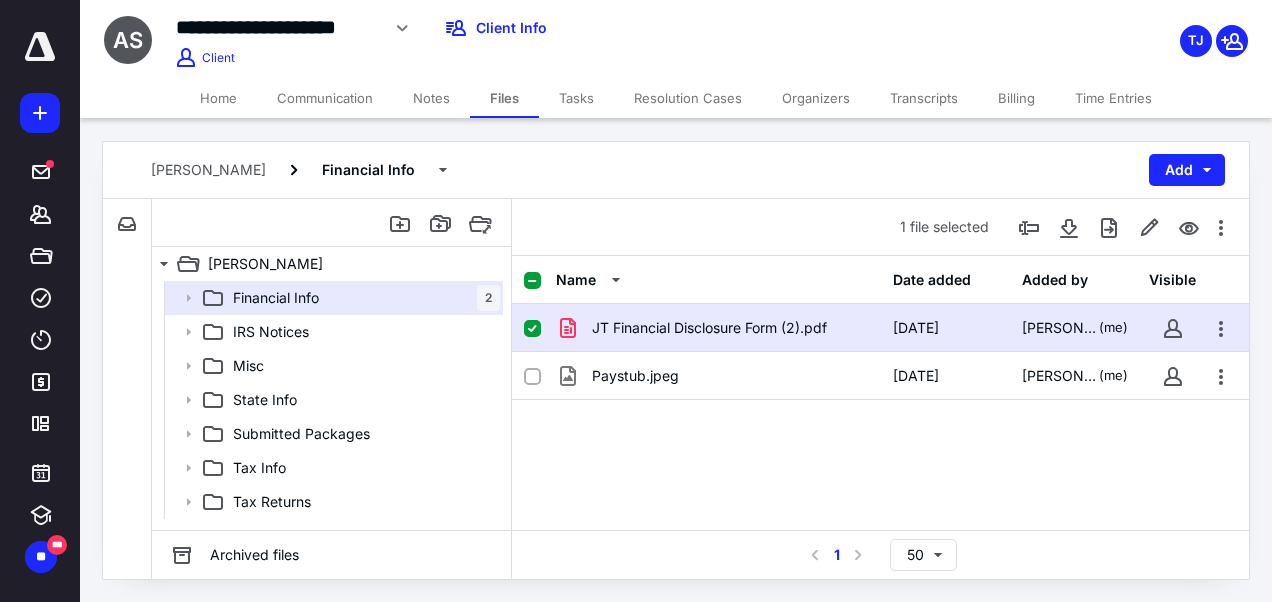 click on "Notes" at bounding box center [431, 98] 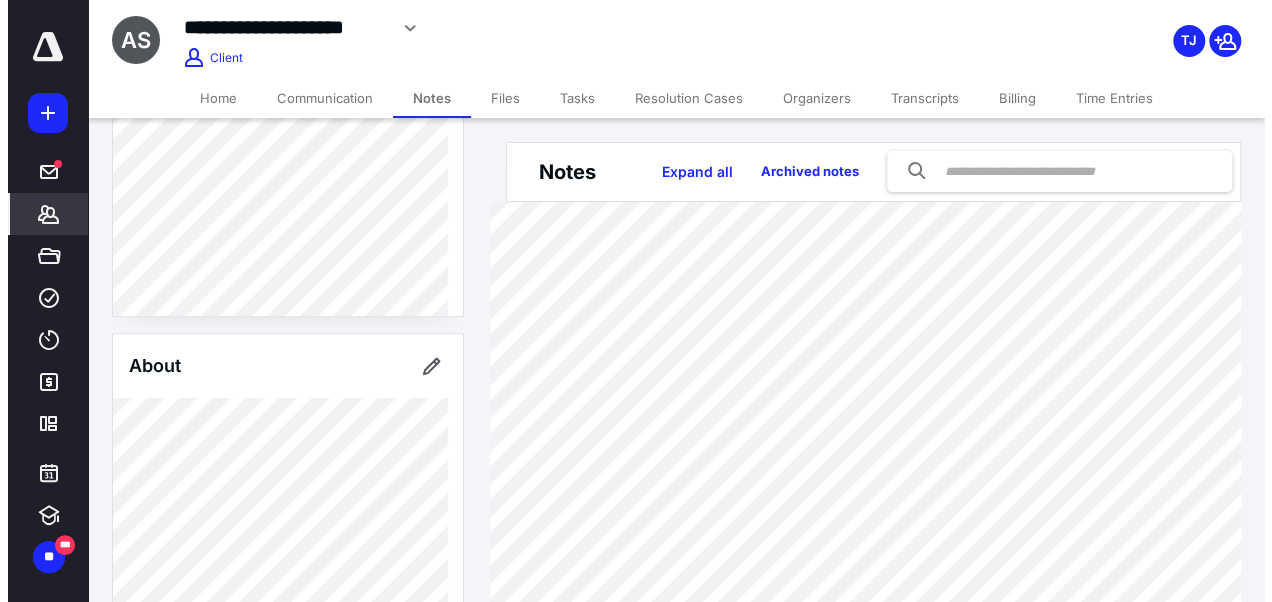 scroll, scrollTop: 278, scrollLeft: 0, axis: vertical 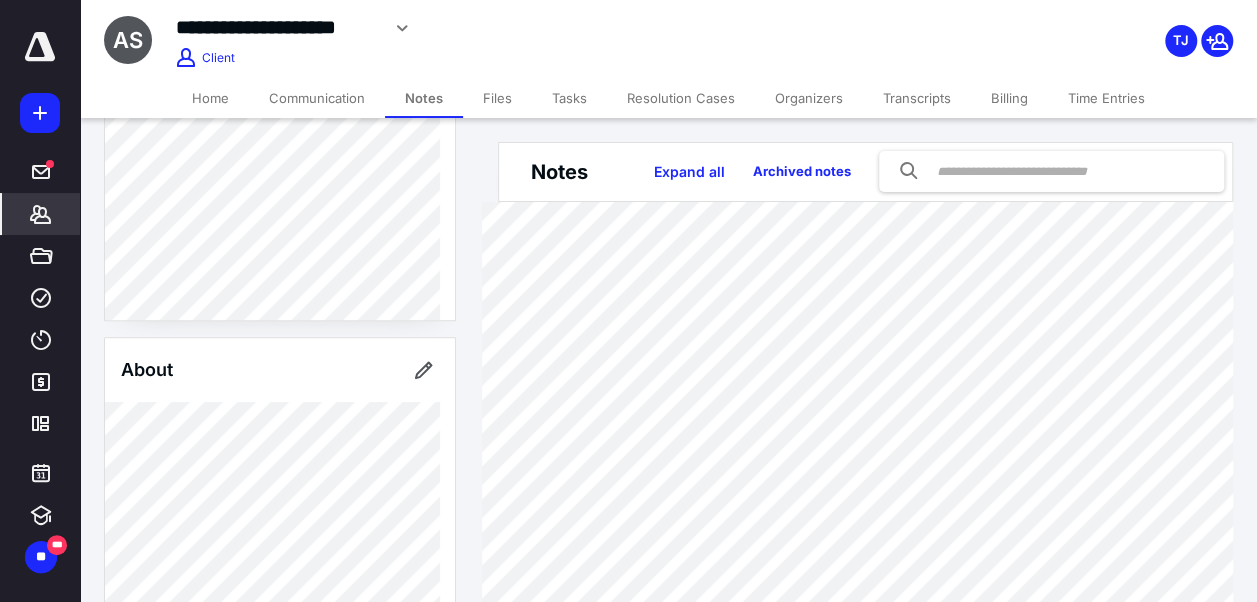 click on "Files" at bounding box center (497, 98) 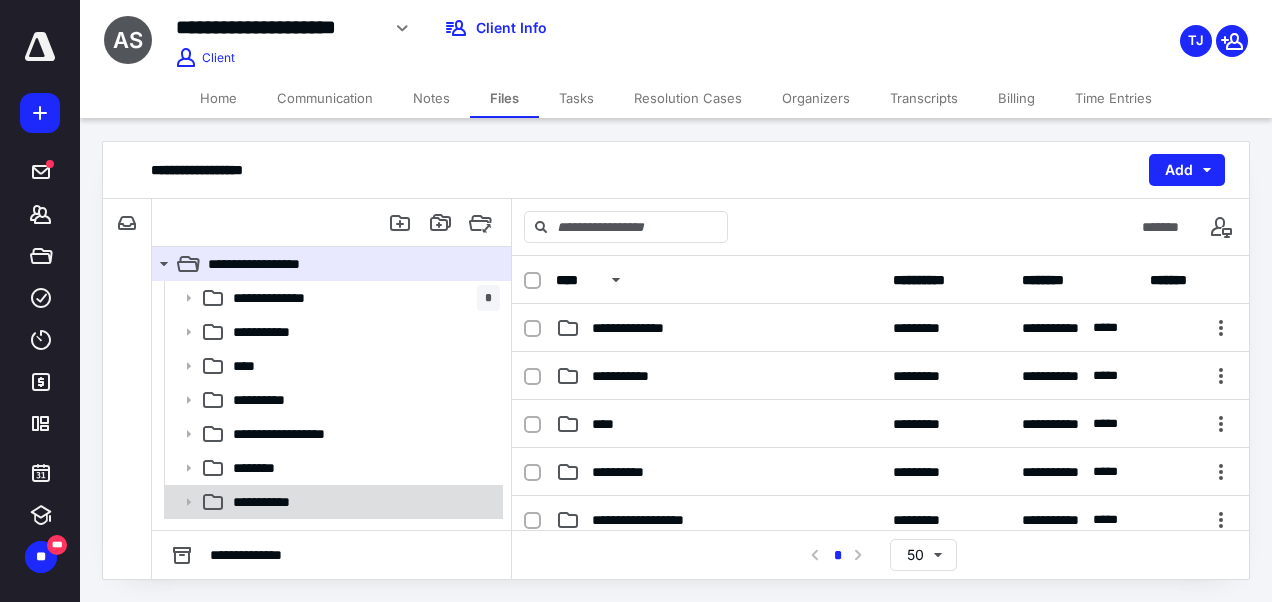 click on "**********" at bounding box center [332, 502] 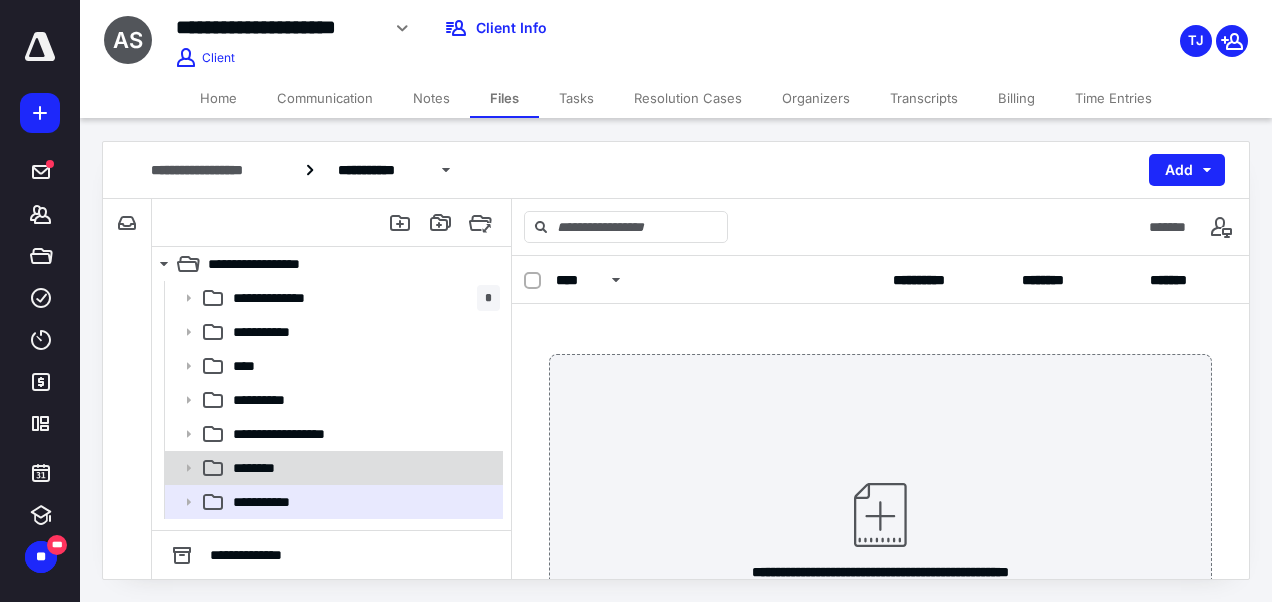 click on "********" at bounding box center (362, 468) 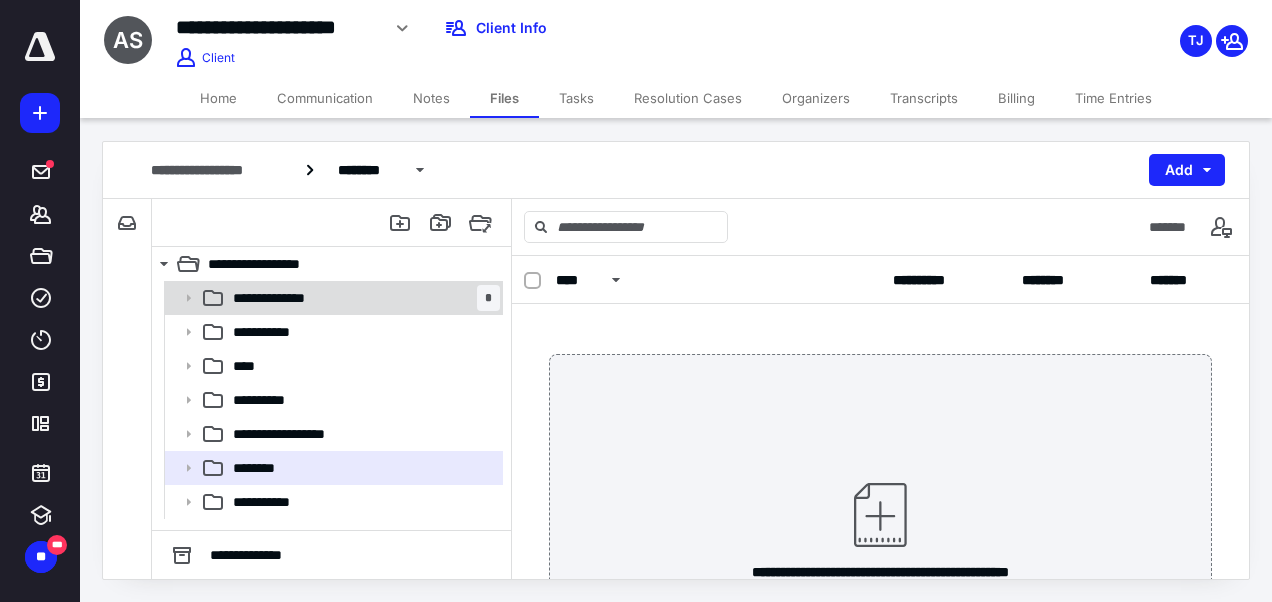 click on "**********" at bounding box center [362, 298] 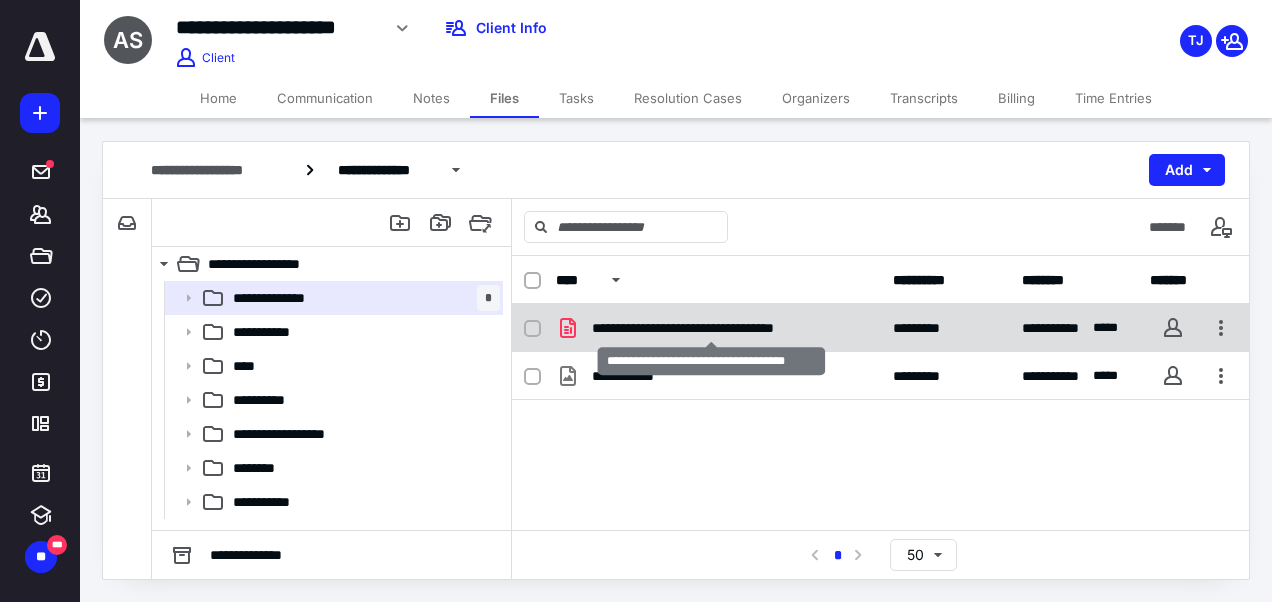 click on "**********" at bounding box center [712, 328] 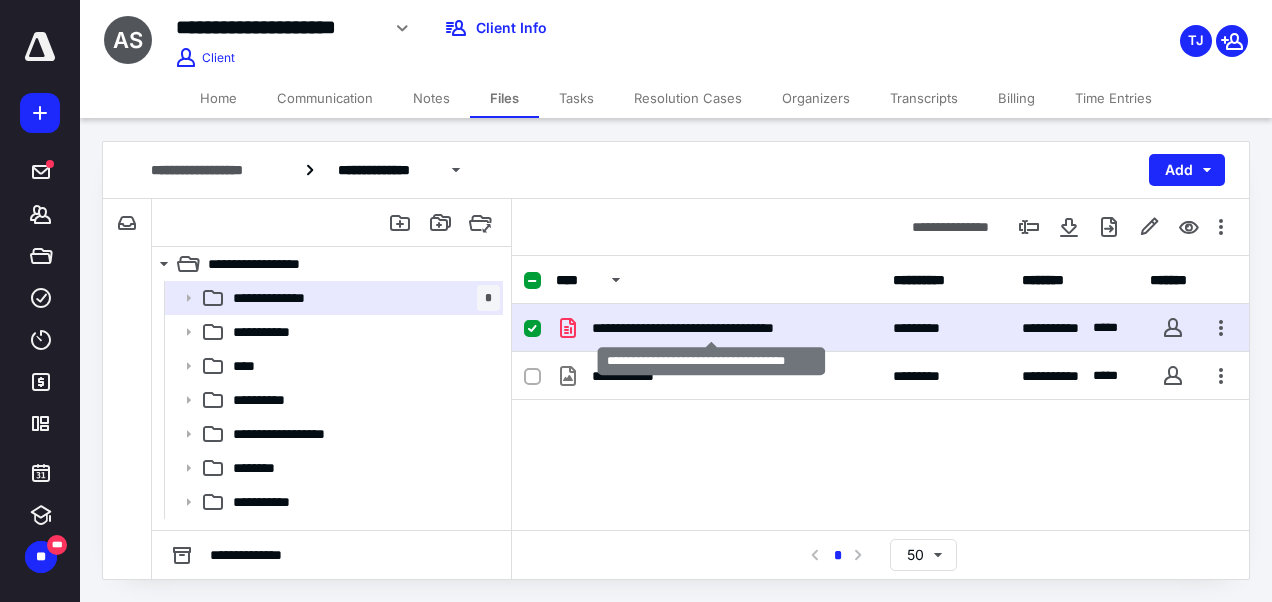 click on "**********" at bounding box center (712, 328) 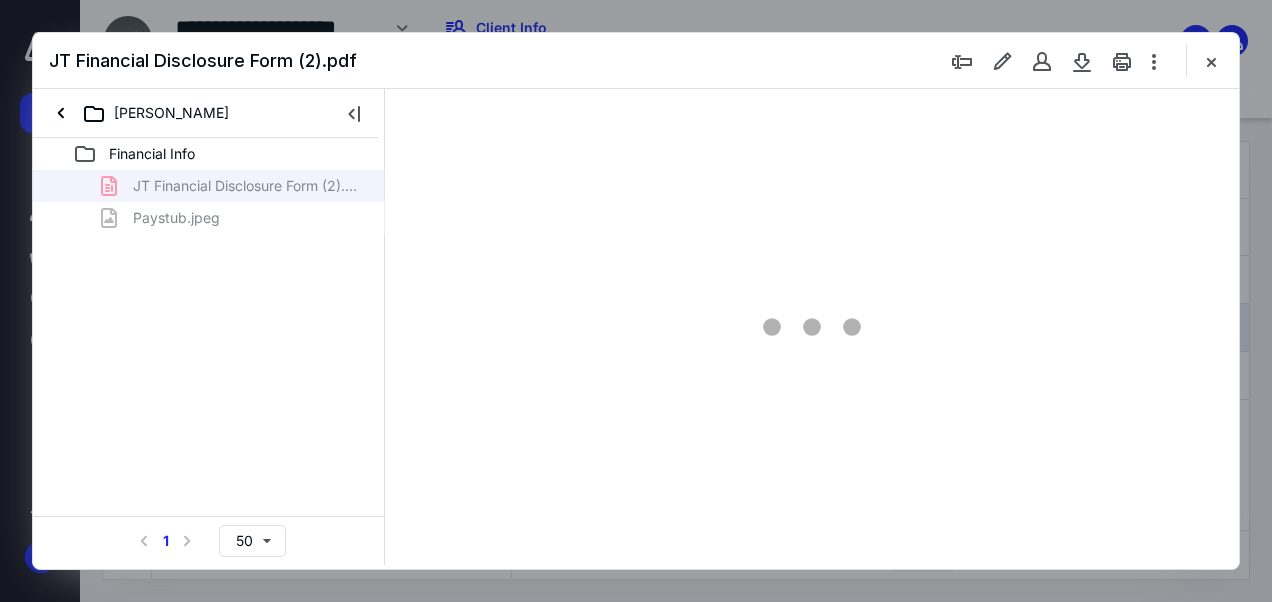 scroll, scrollTop: 0, scrollLeft: 0, axis: both 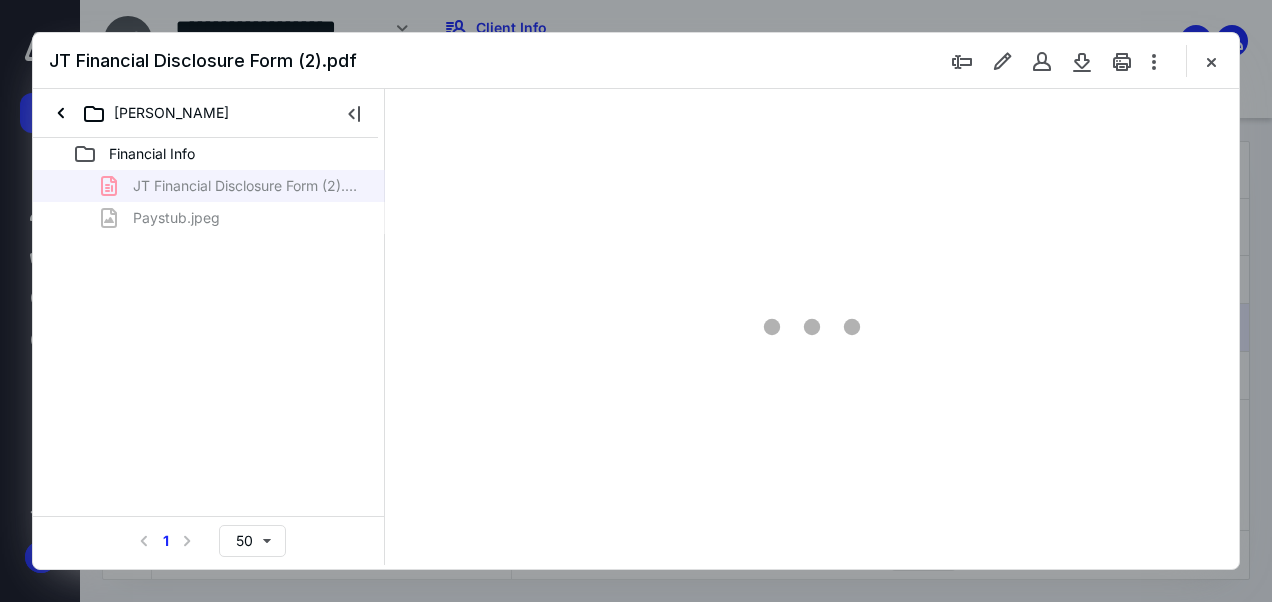 type on "47" 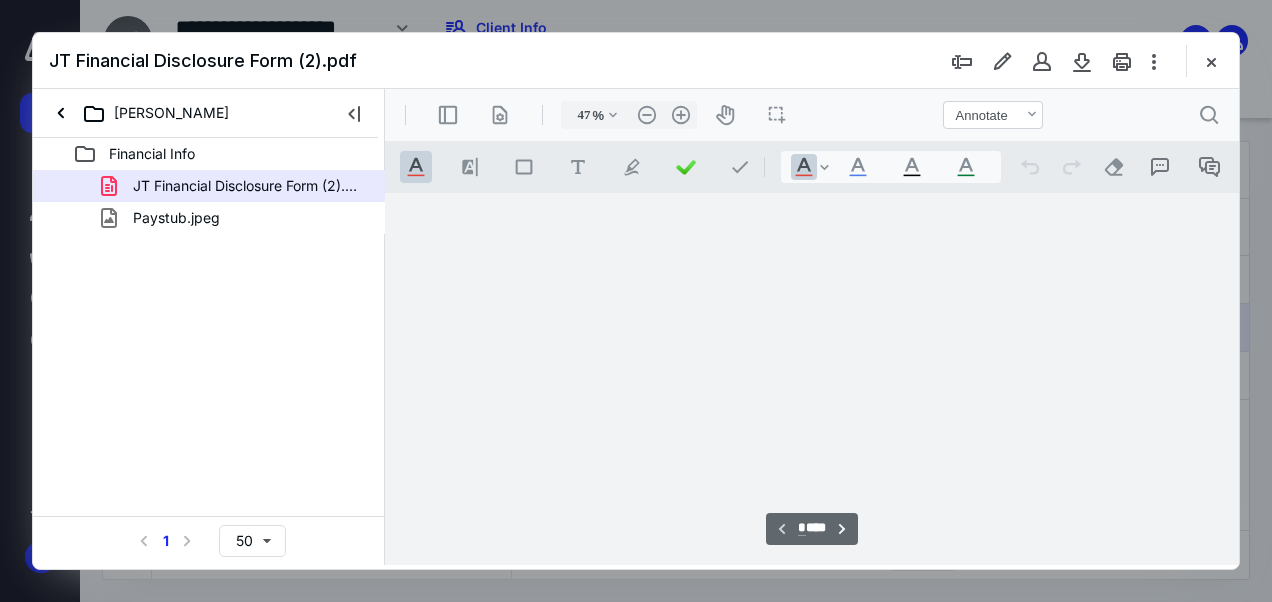scroll, scrollTop: 106, scrollLeft: 0, axis: vertical 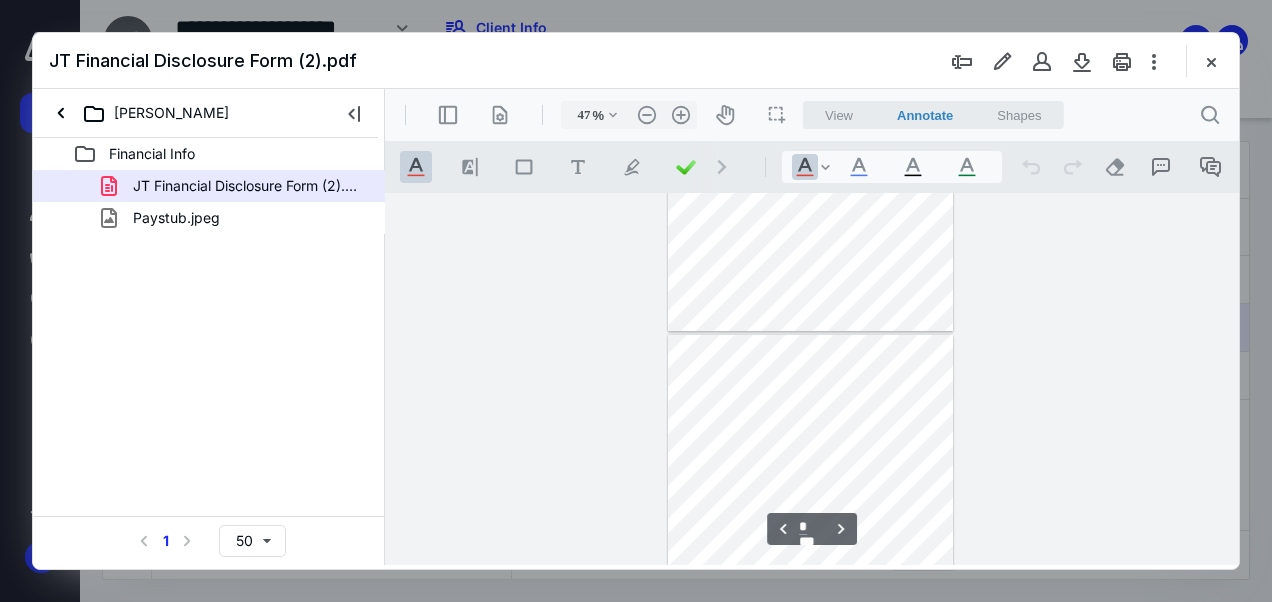 type on "*" 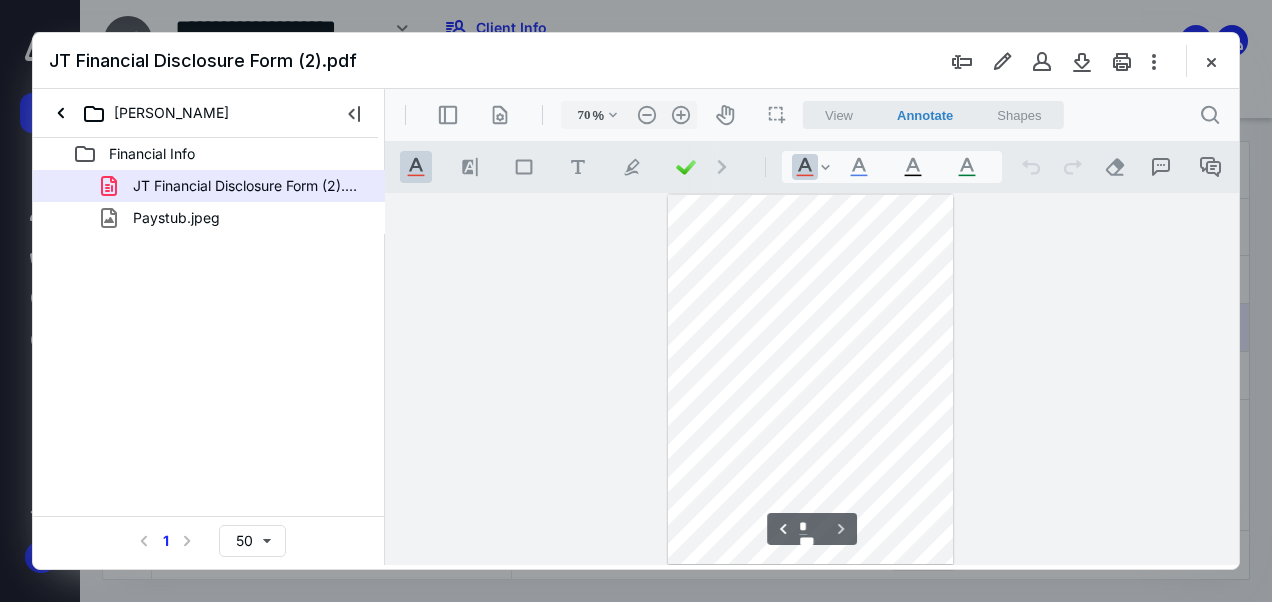 scroll, scrollTop: 2275, scrollLeft: 0, axis: vertical 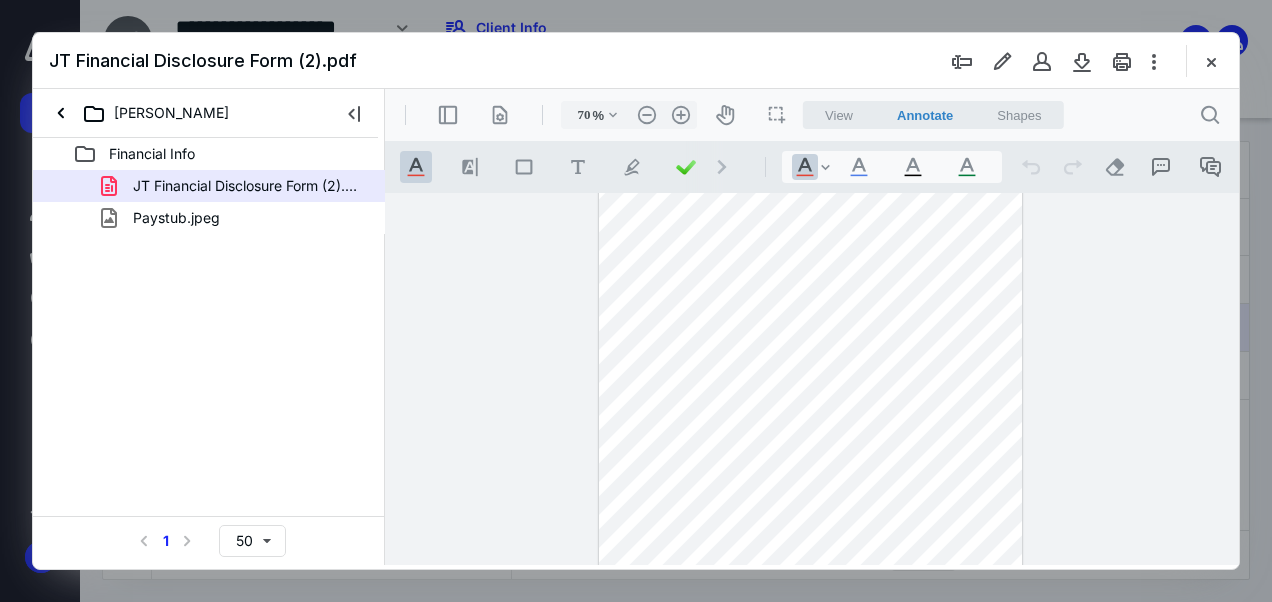 click at bounding box center (810, 406) 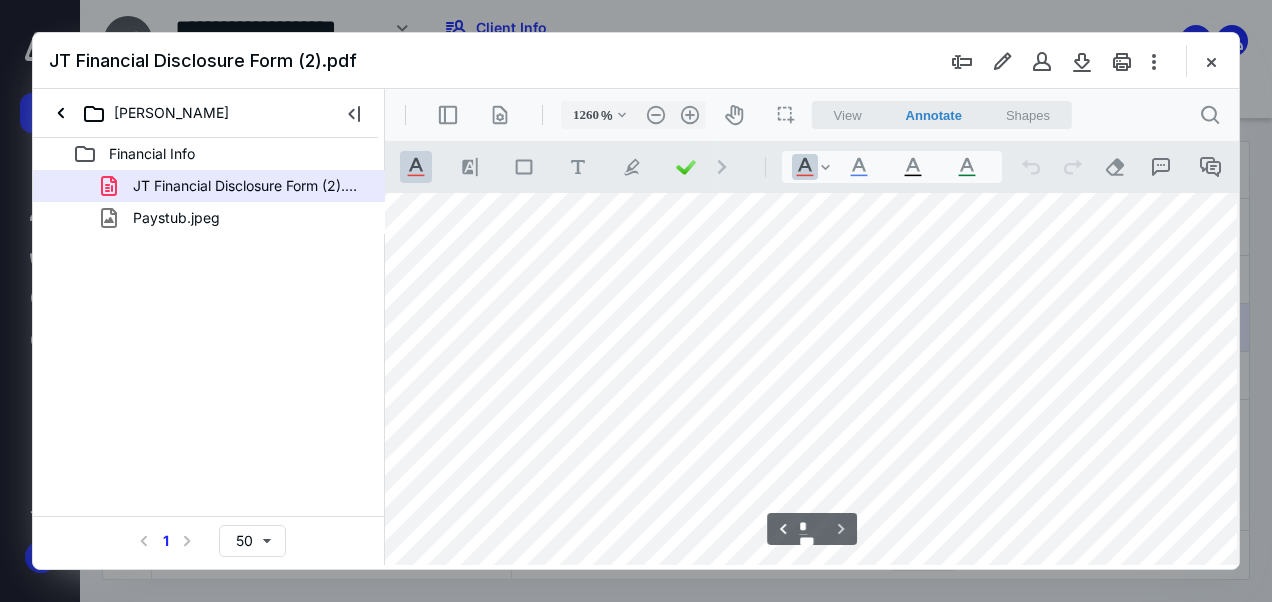 scroll, scrollTop: 43651, scrollLeft: 2865, axis: both 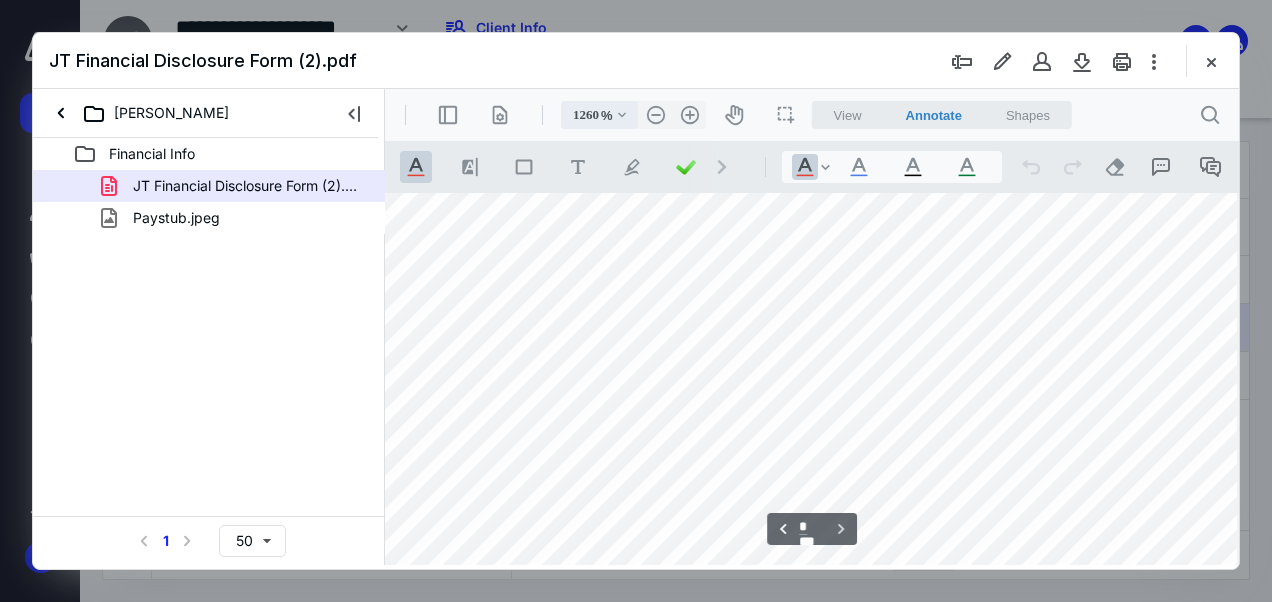 click on ".cls-1{fill:#abb0c4;} icon - chevron - down" at bounding box center (622, 115) 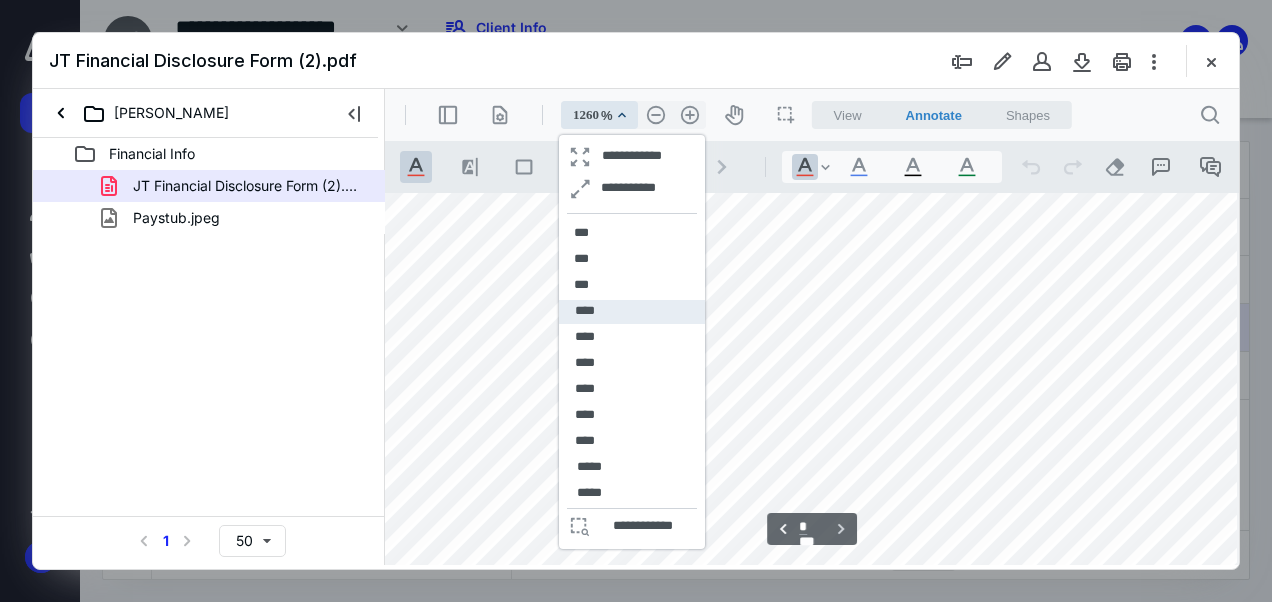 click on "****" at bounding box center (632, 312) 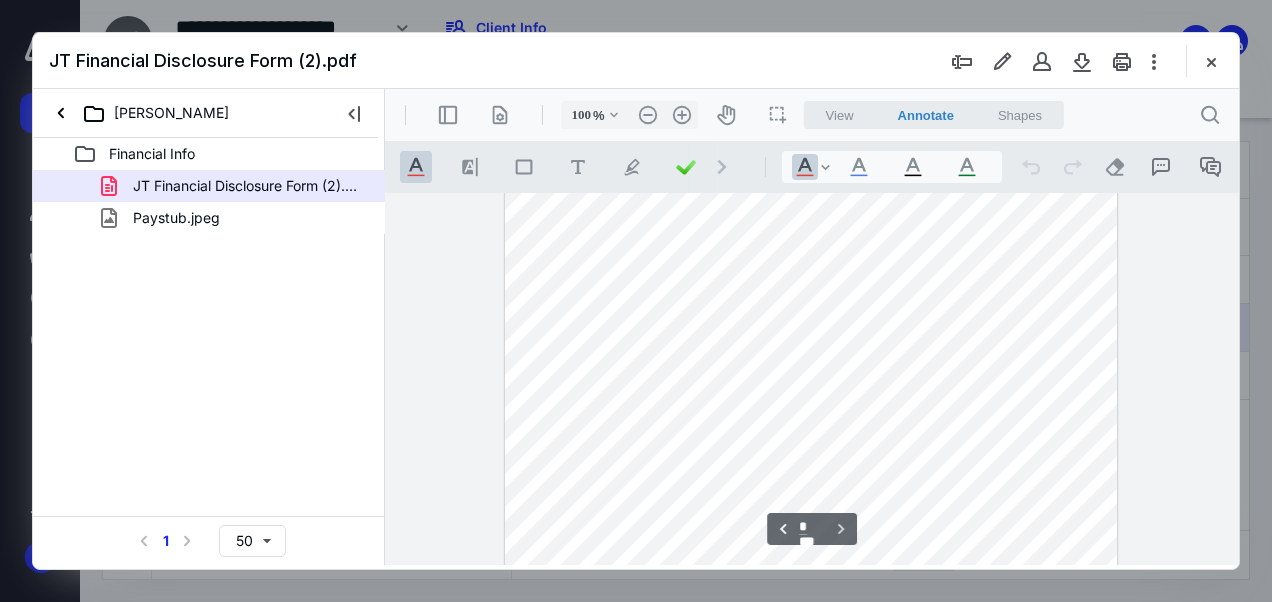 scroll, scrollTop: 3405, scrollLeft: 0, axis: vertical 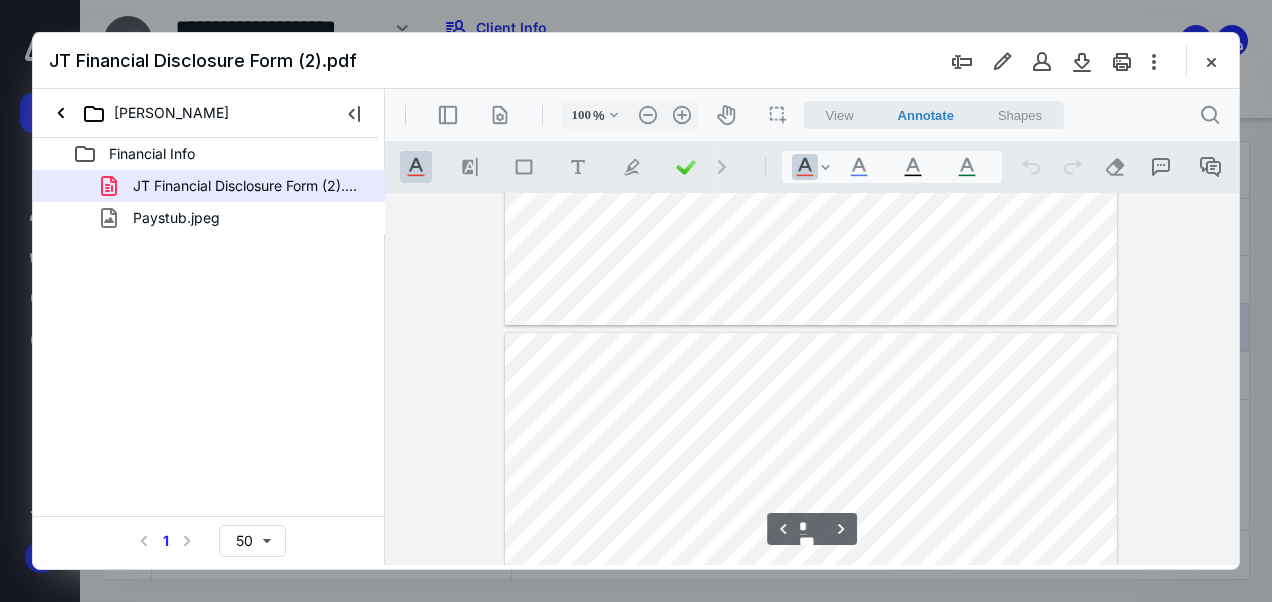 type on "*" 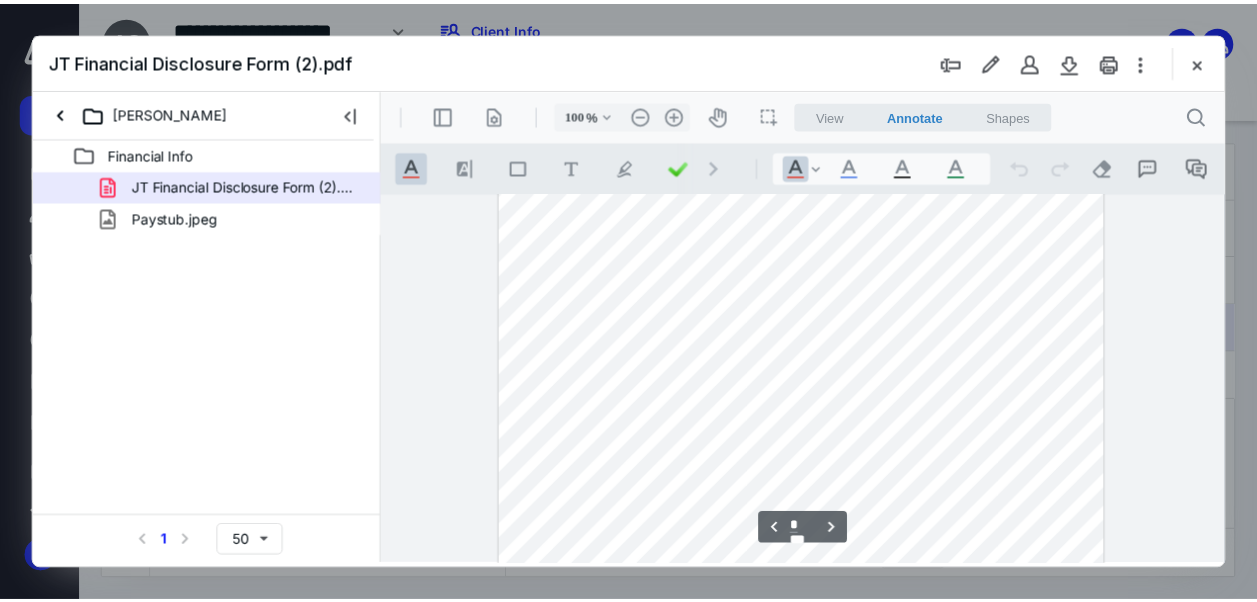 scroll, scrollTop: 2031, scrollLeft: 0, axis: vertical 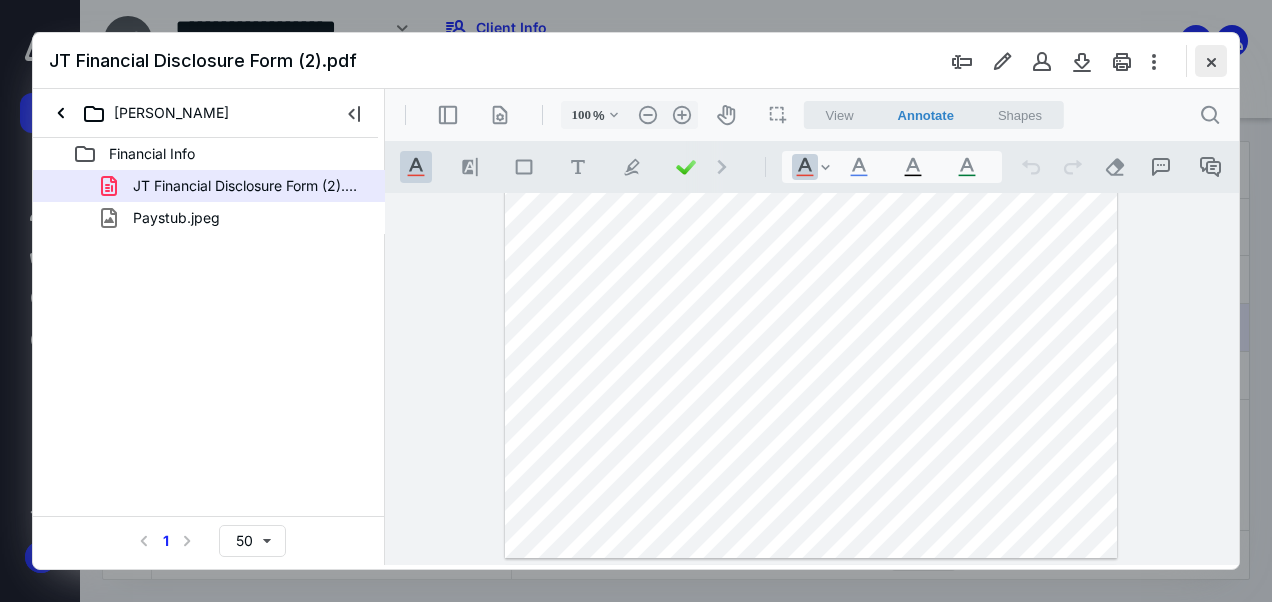 click at bounding box center (1211, 61) 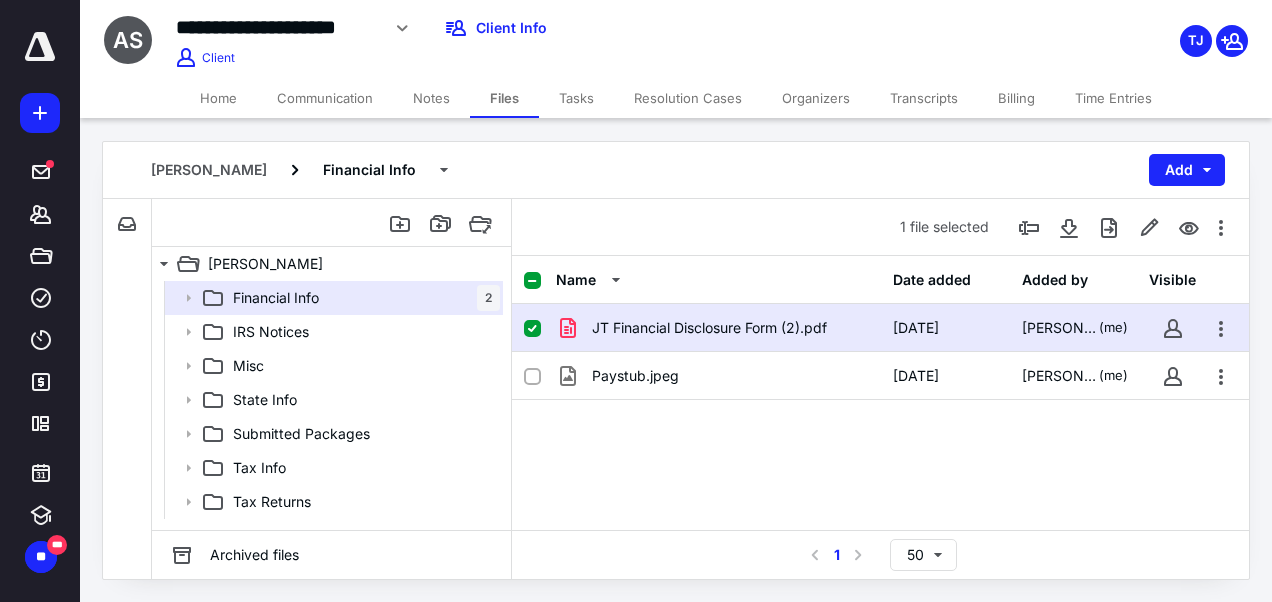 click on "Notes" at bounding box center (431, 98) 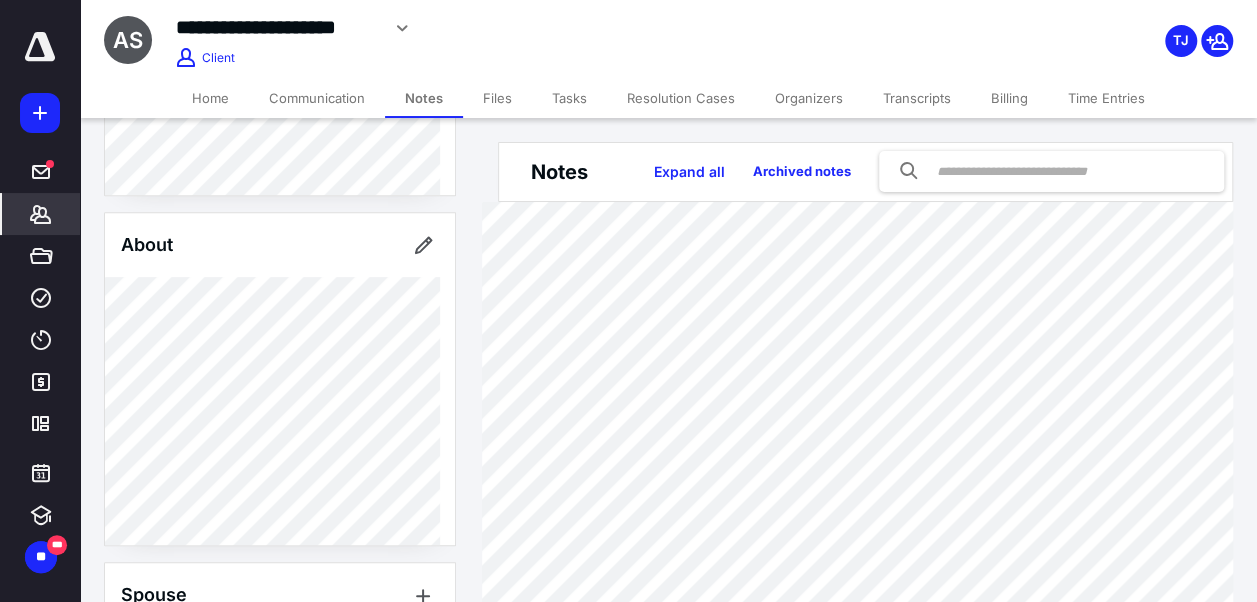 scroll, scrollTop: 440, scrollLeft: 0, axis: vertical 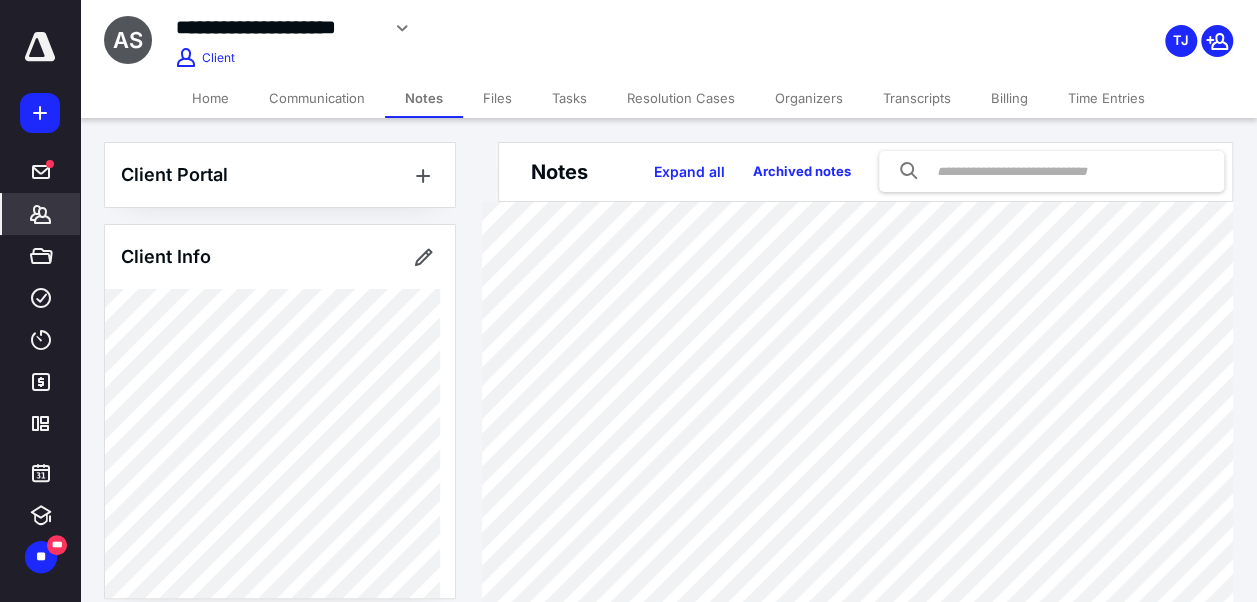 click on "Files" at bounding box center (497, 98) 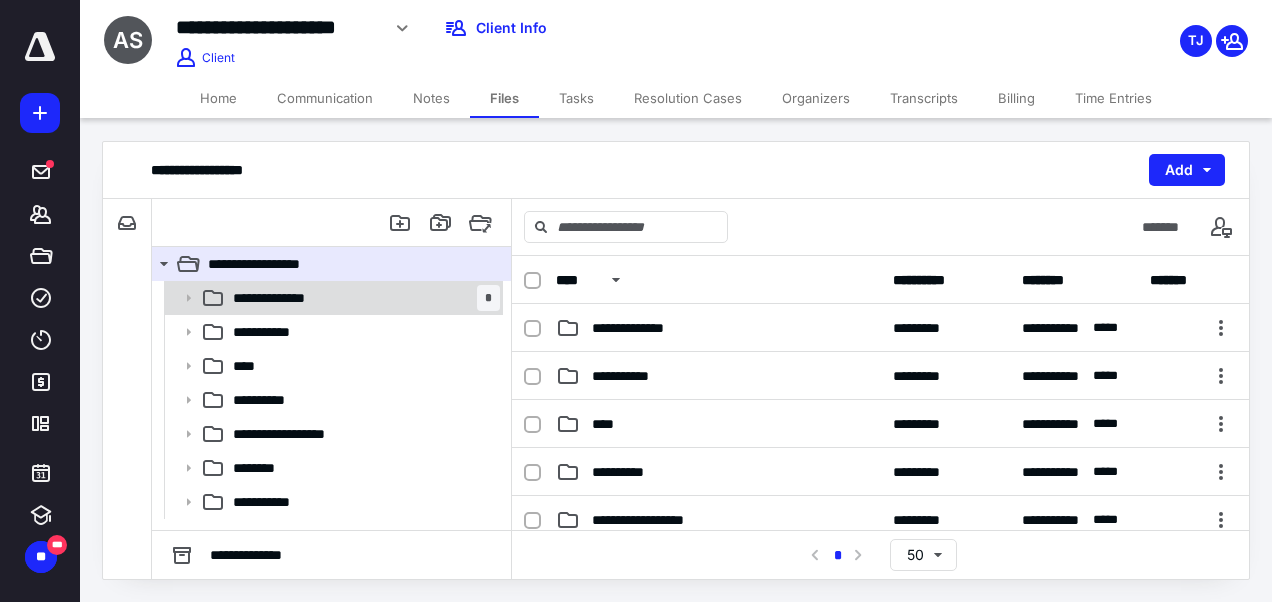 click on "**********" at bounding box center (362, 298) 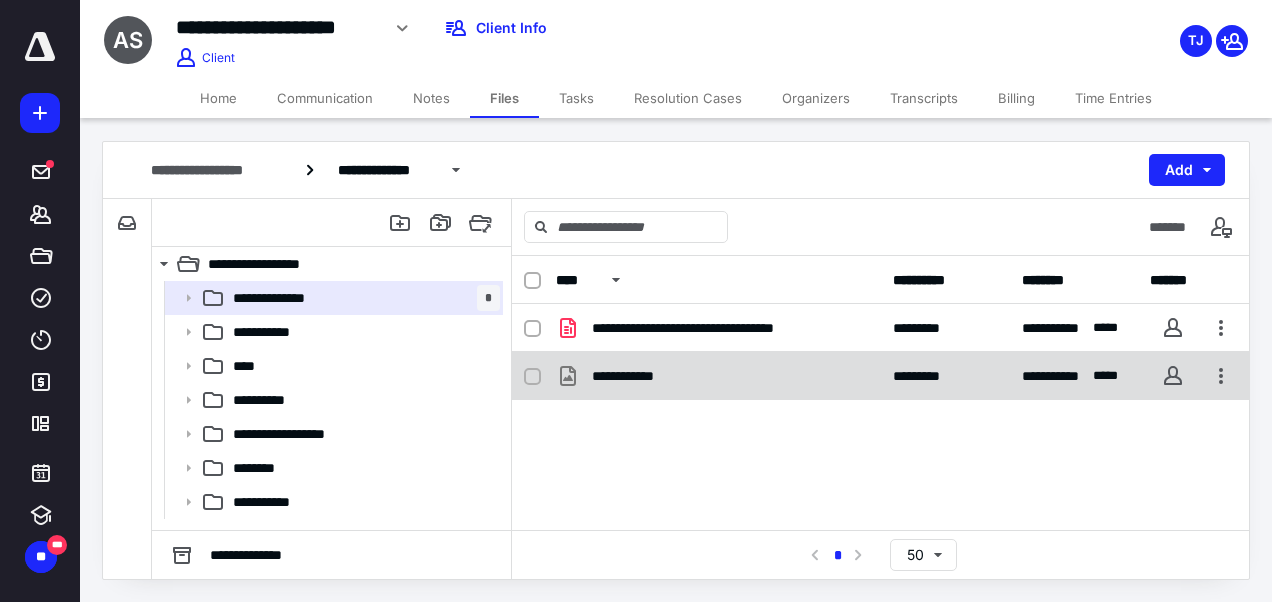click on "**********" at bounding box center [718, 376] 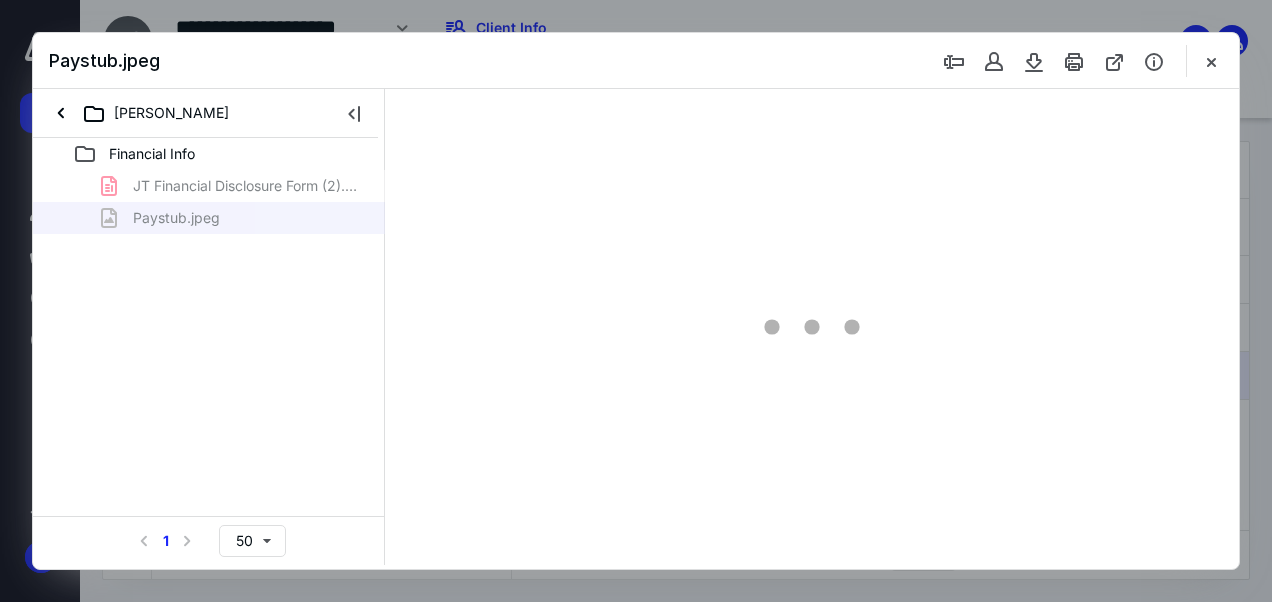 scroll, scrollTop: 0, scrollLeft: 0, axis: both 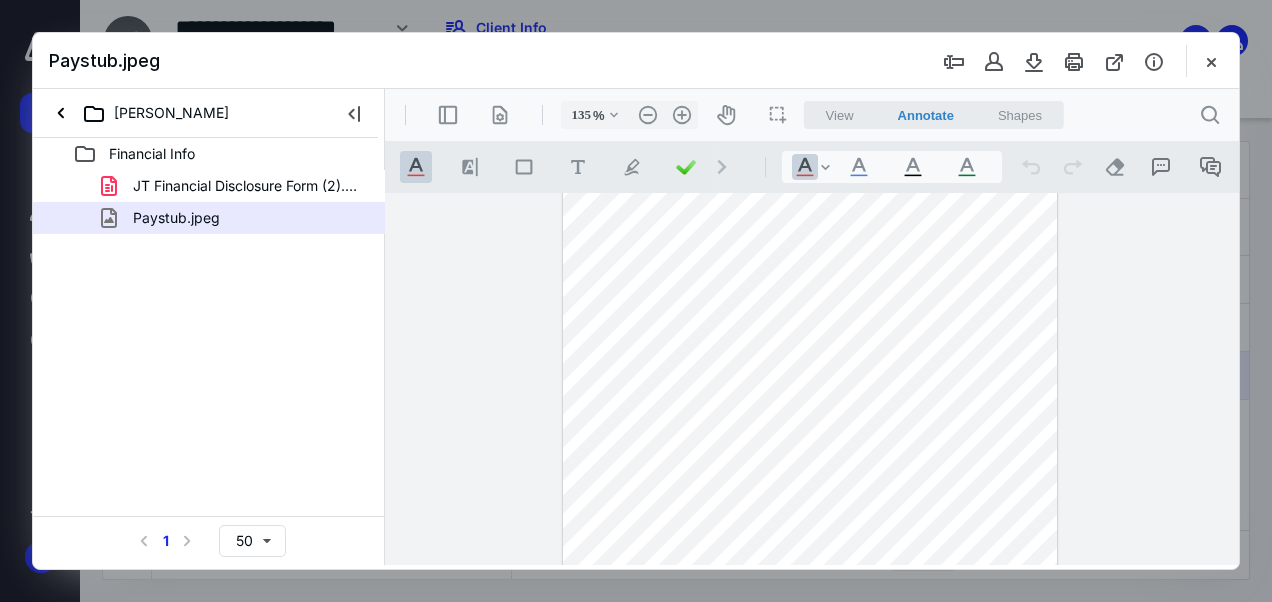 type on "160" 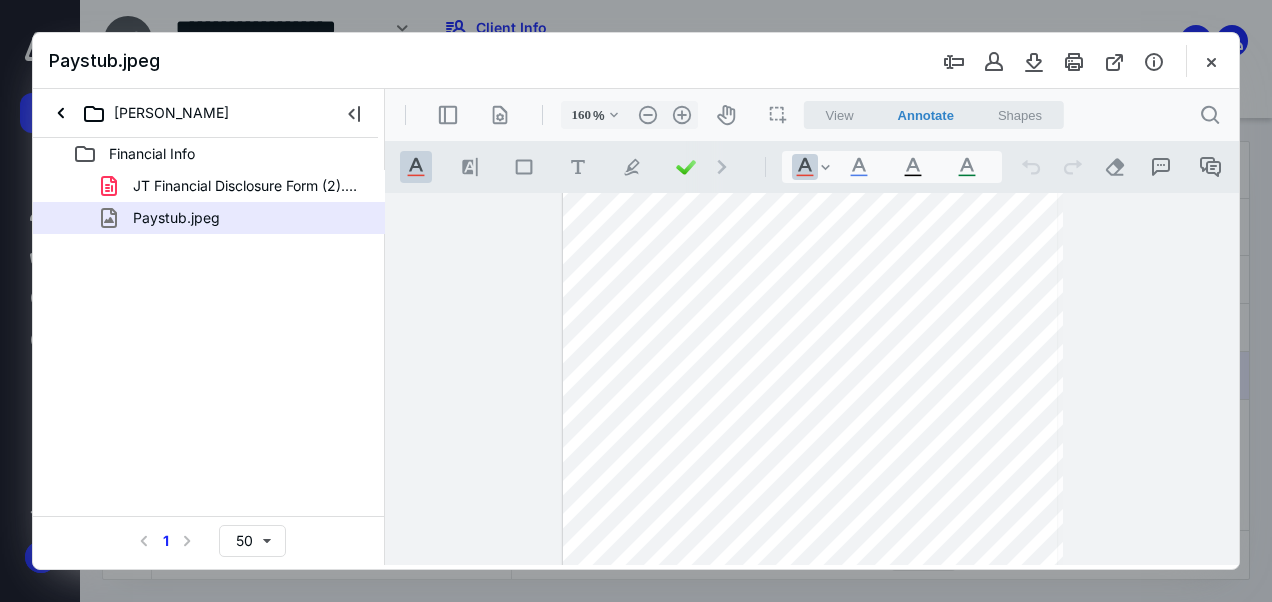 scroll, scrollTop: 416, scrollLeft: 0, axis: vertical 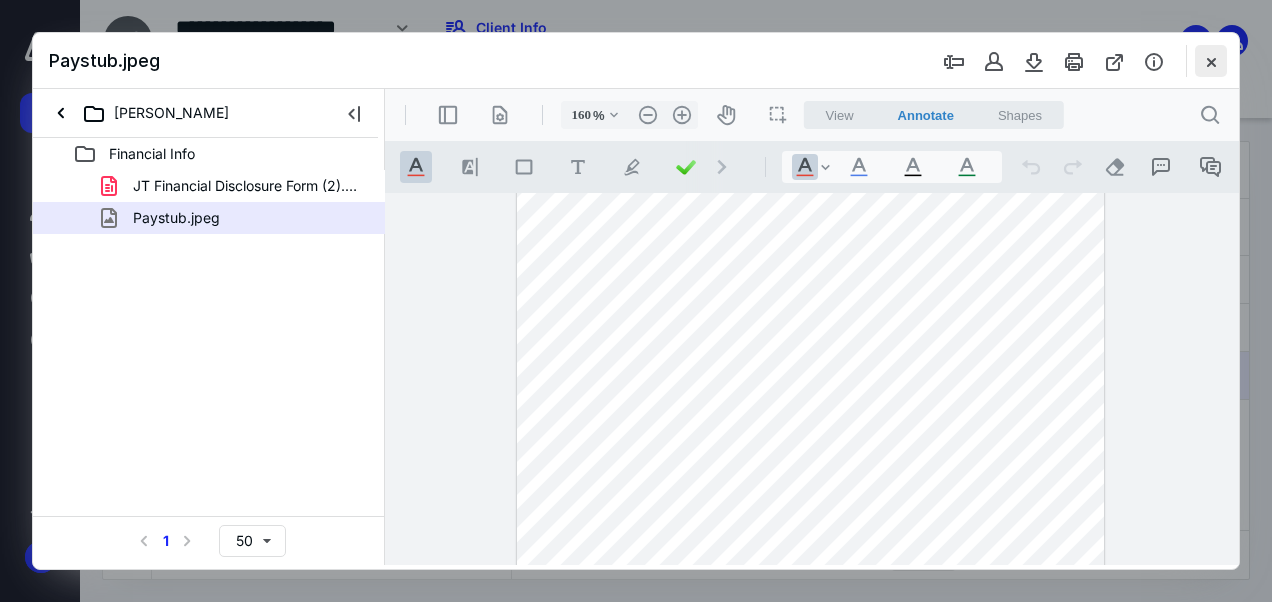 click at bounding box center (1211, 61) 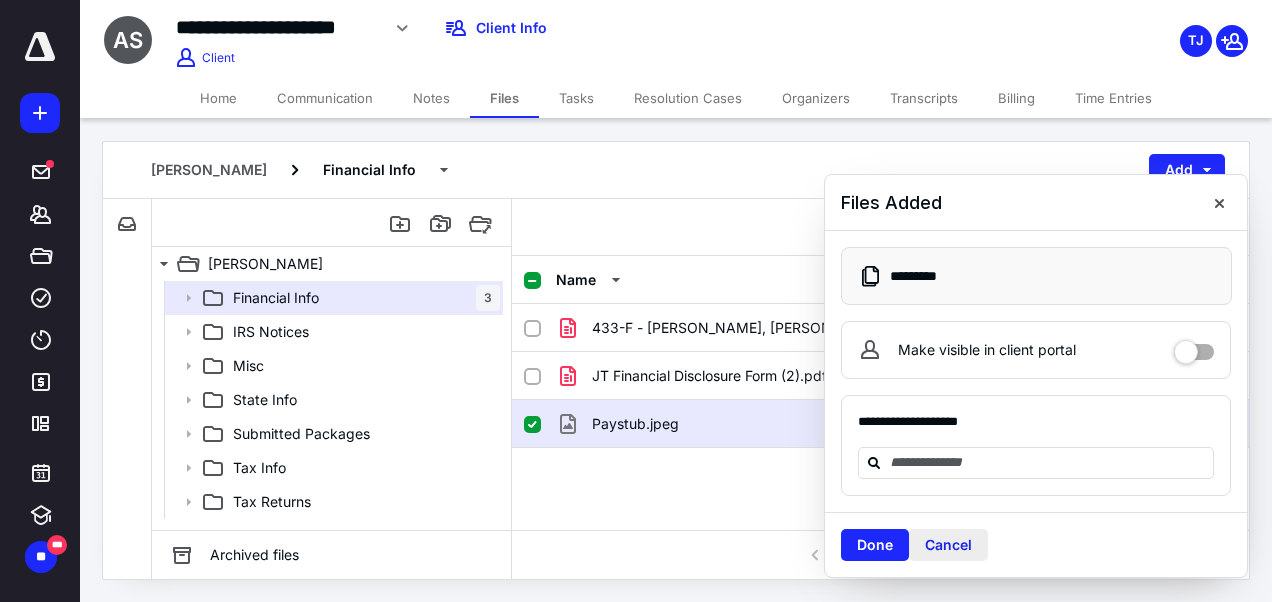 click on "Cancel" at bounding box center (948, 545) 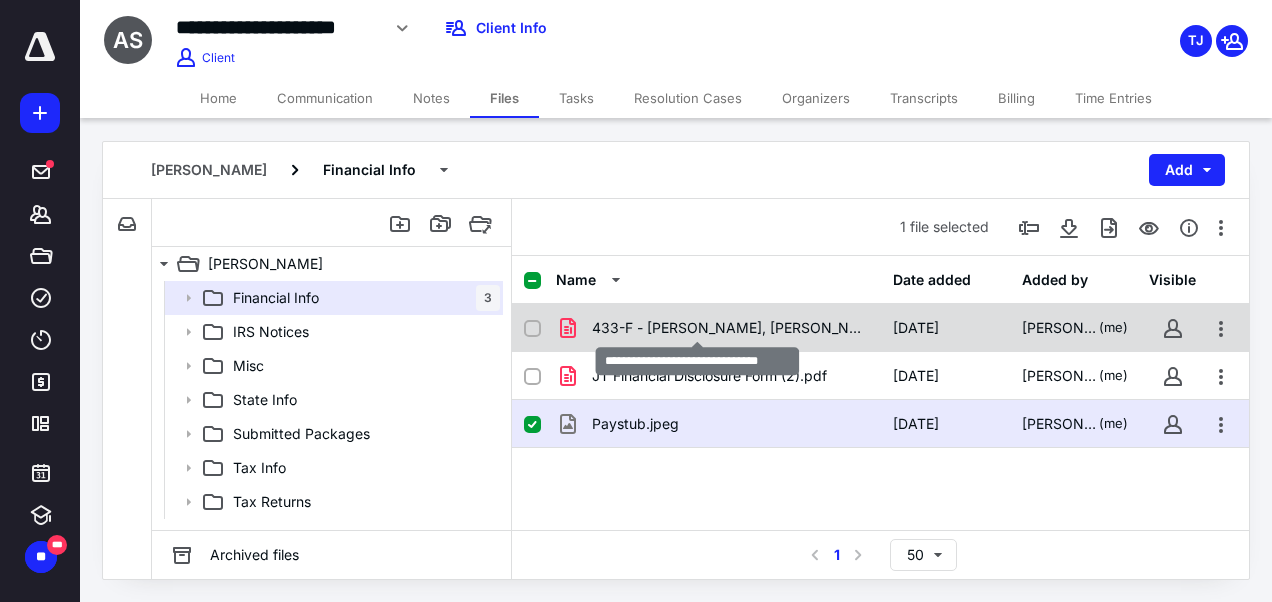 click on "433-F - Reeder Sr., Anthony.pdf" at bounding box center [730, 328] 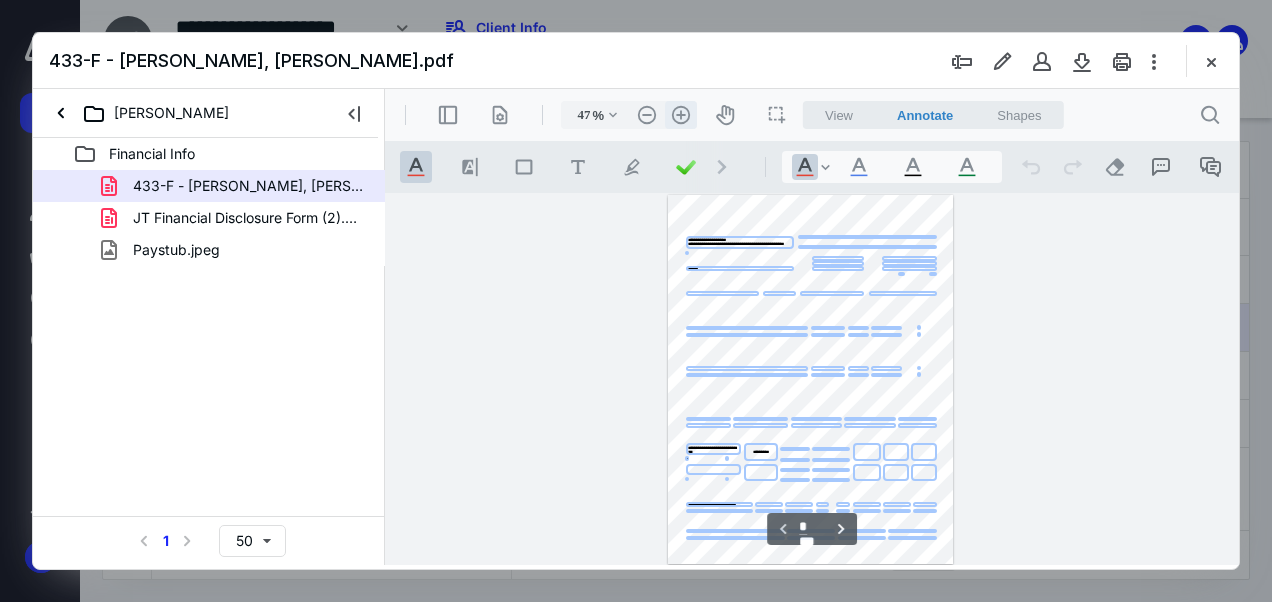 scroll, scrollTop: 0, scrollLeft: 0, axis: both 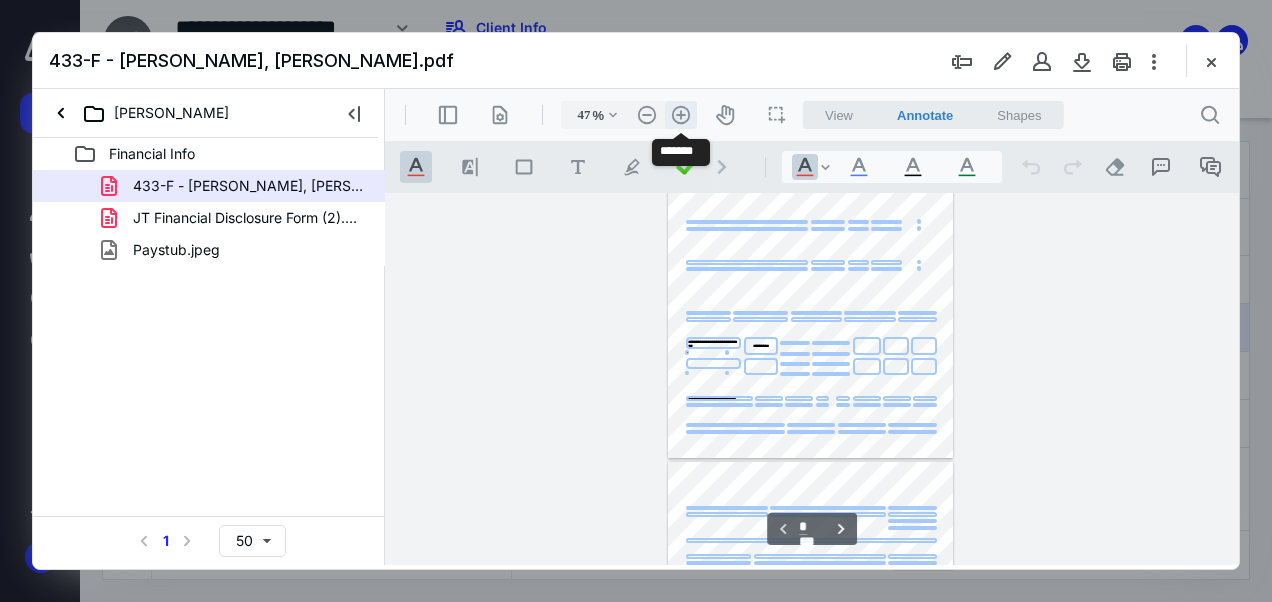 click on ".cls-1{fill:#abb0c4;} icon - header - zoom - in - line" at bounding box center [681, 115] 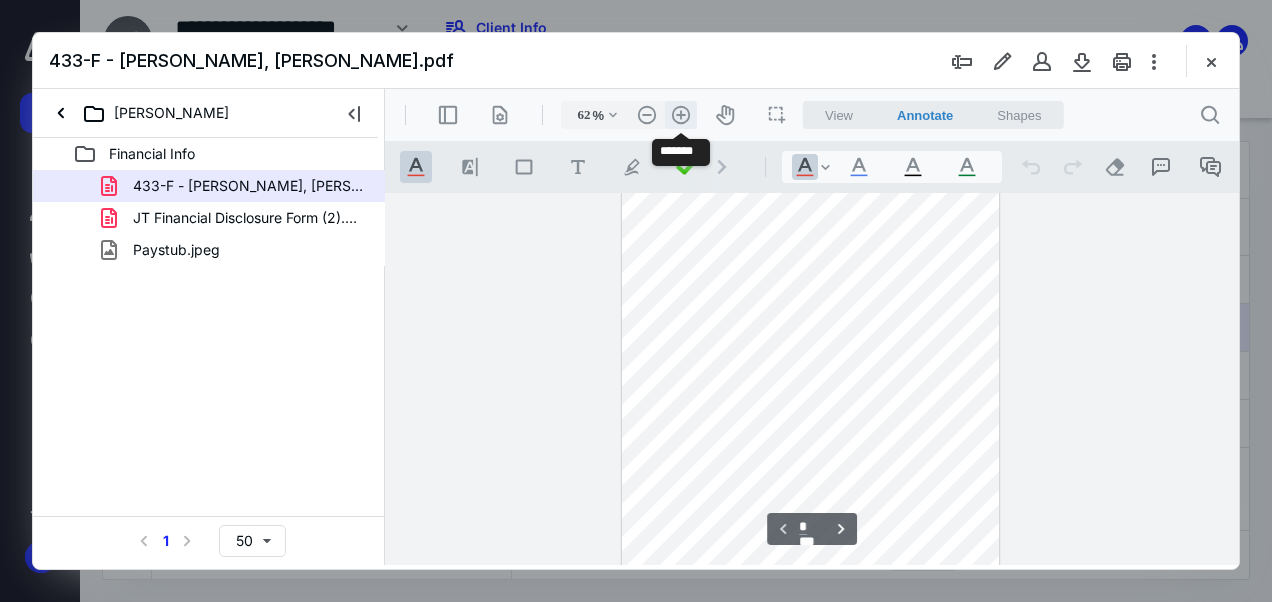 click on ".cls-1{fill:#abb0c4;} icon - header - zoom - in - line" at bounding box center [681, 115] 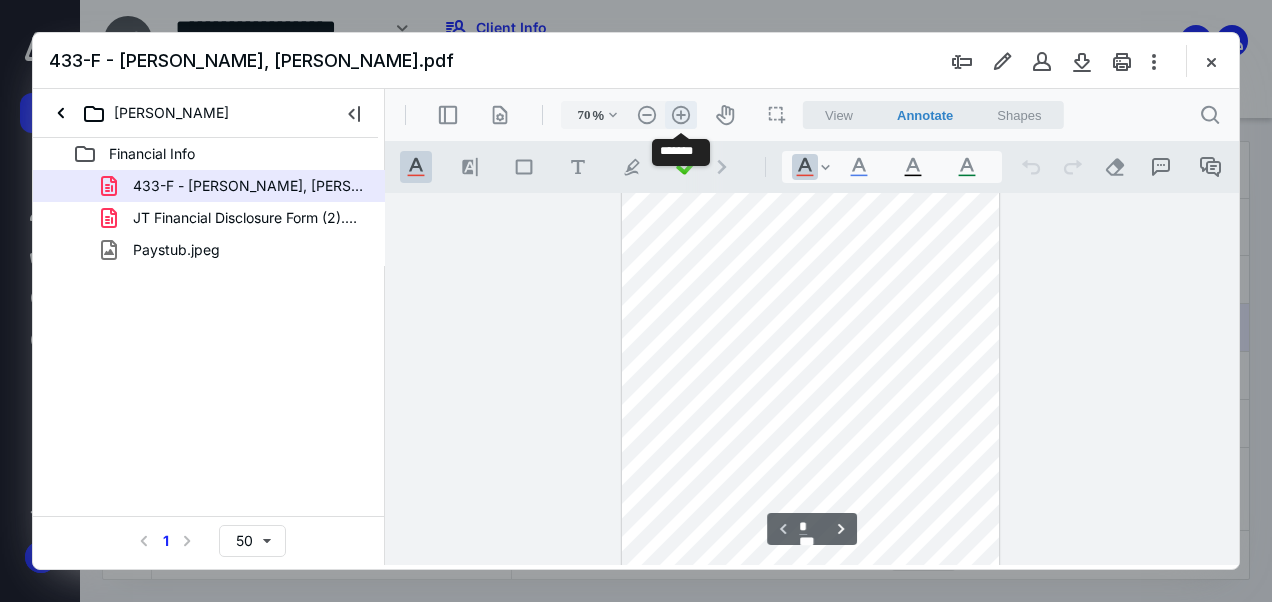 scroll, scrollTop: 222, scrollLeft: 0, axis: vertical 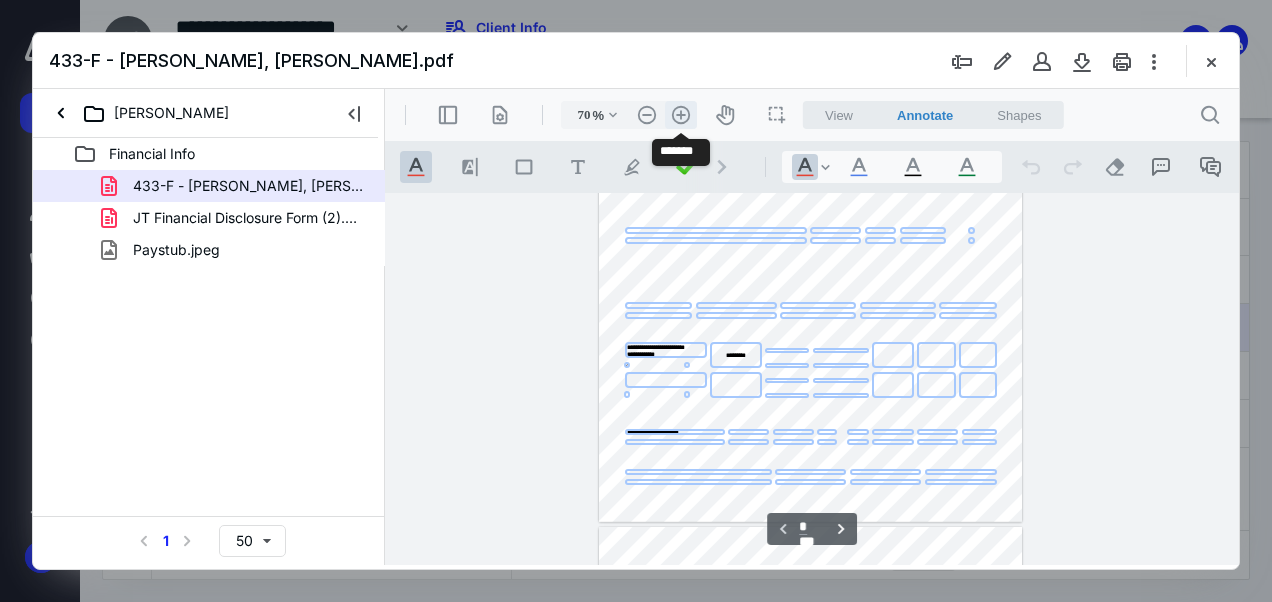 click on ".cls-1{fill:#abb0c4;} icon - header - zoom - in - line" at bounding box center [681, 115] 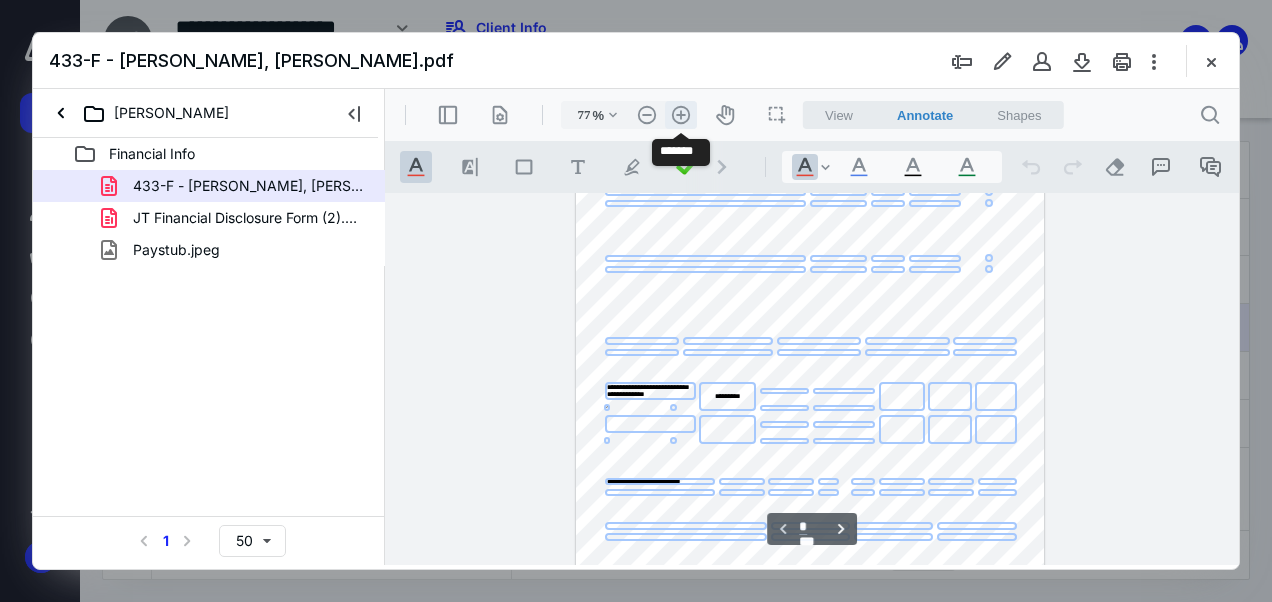 scroll, scrollTop: 260, scrollLeft: 0, axis: vertical 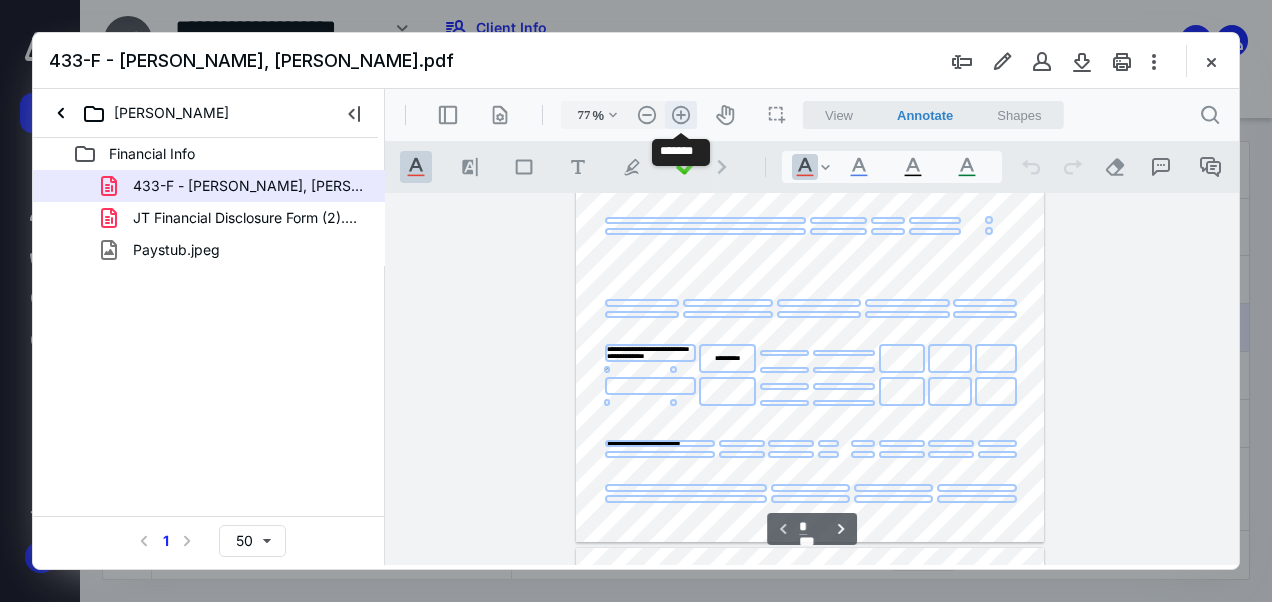 click on ".cls-1{fill:#abb0c4;} icon - header - zoom - in - line" at bounding box center [681, 115] 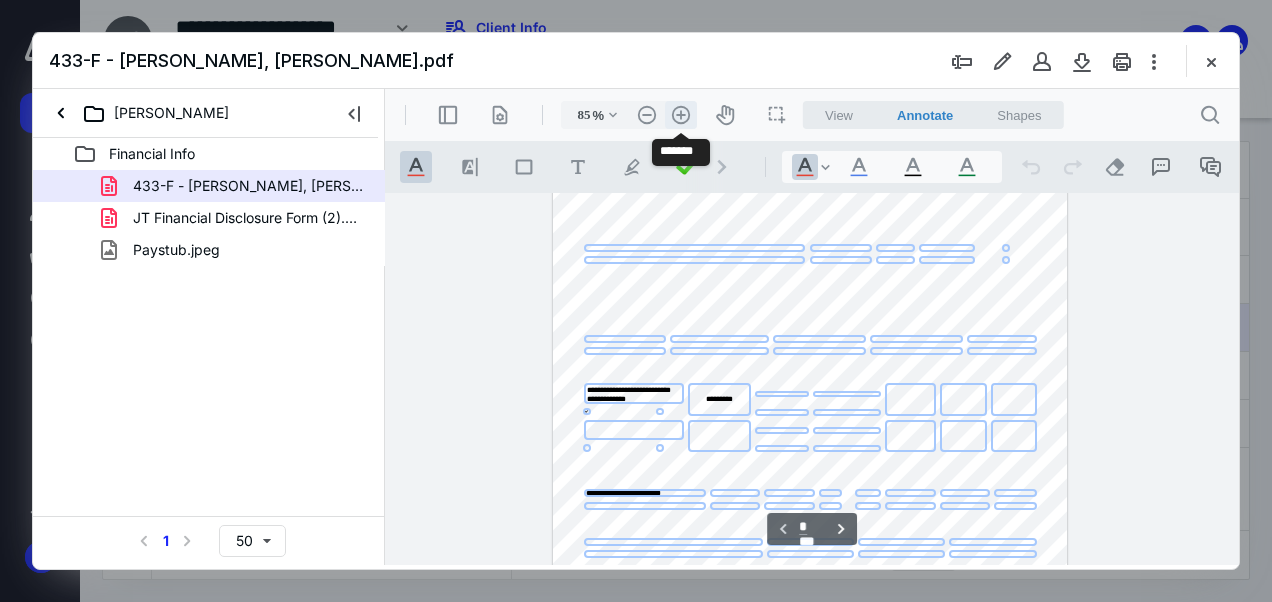 scroll, scrollTop: 299, scrollLeft: 0, axis: vertical 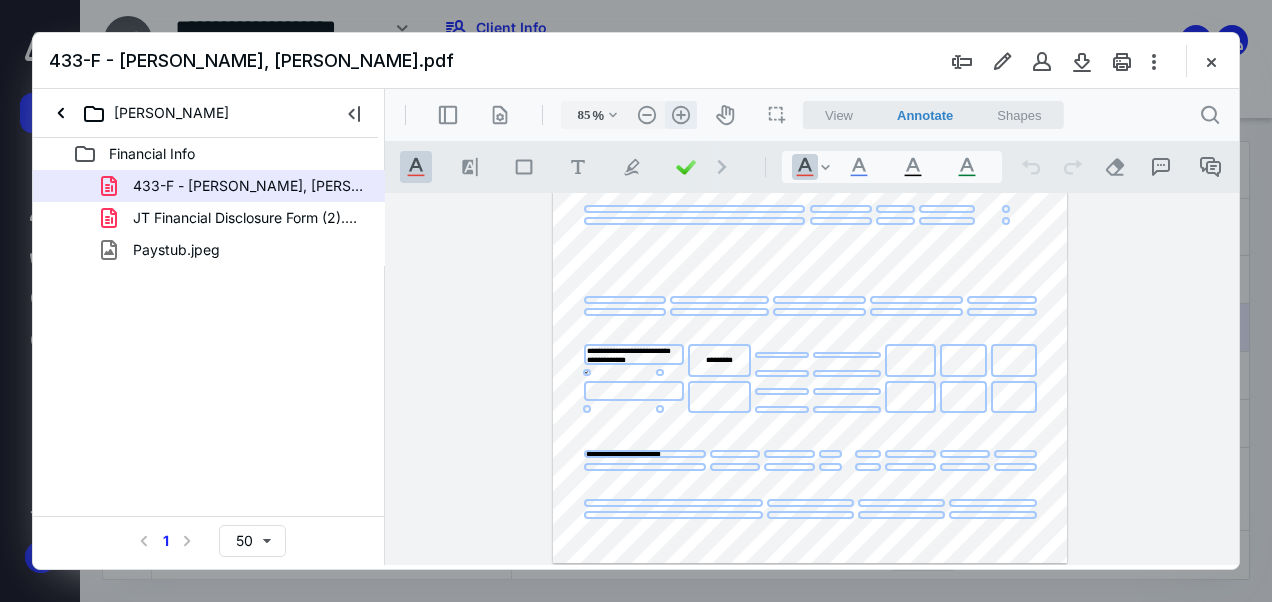 click on ".cls-1{fill:#abb0c4;} icon - header - zoom - in - line" at bounding box center [681, 115] 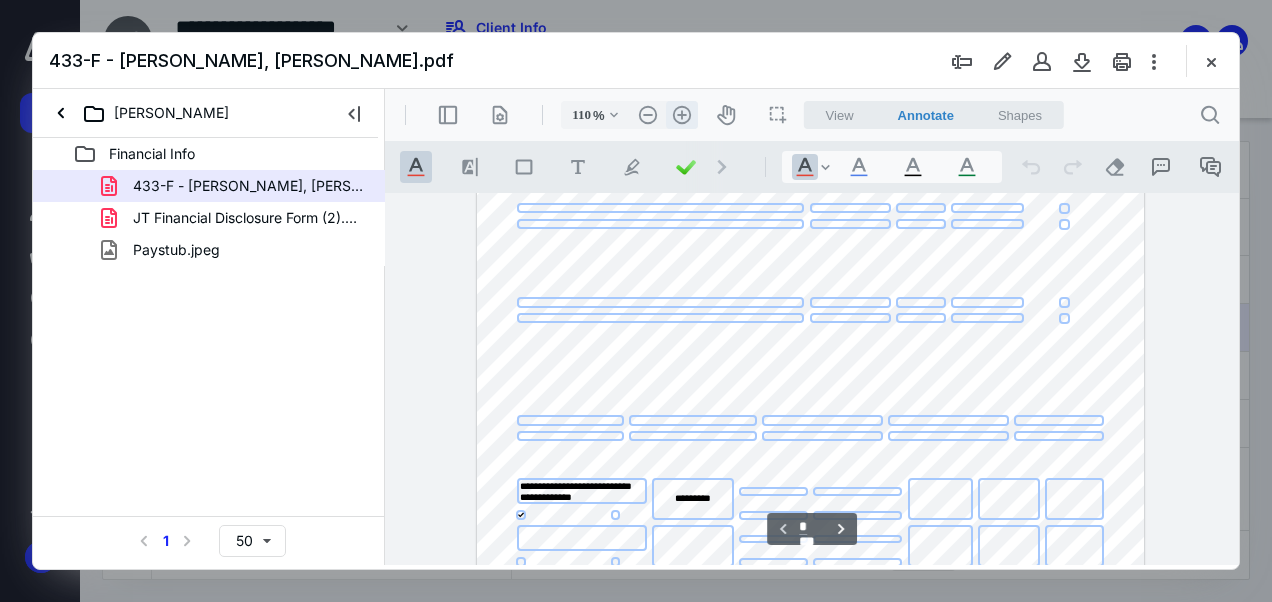 scroll, scrollTop: 428, scrollLeft: 0, axis: vertical 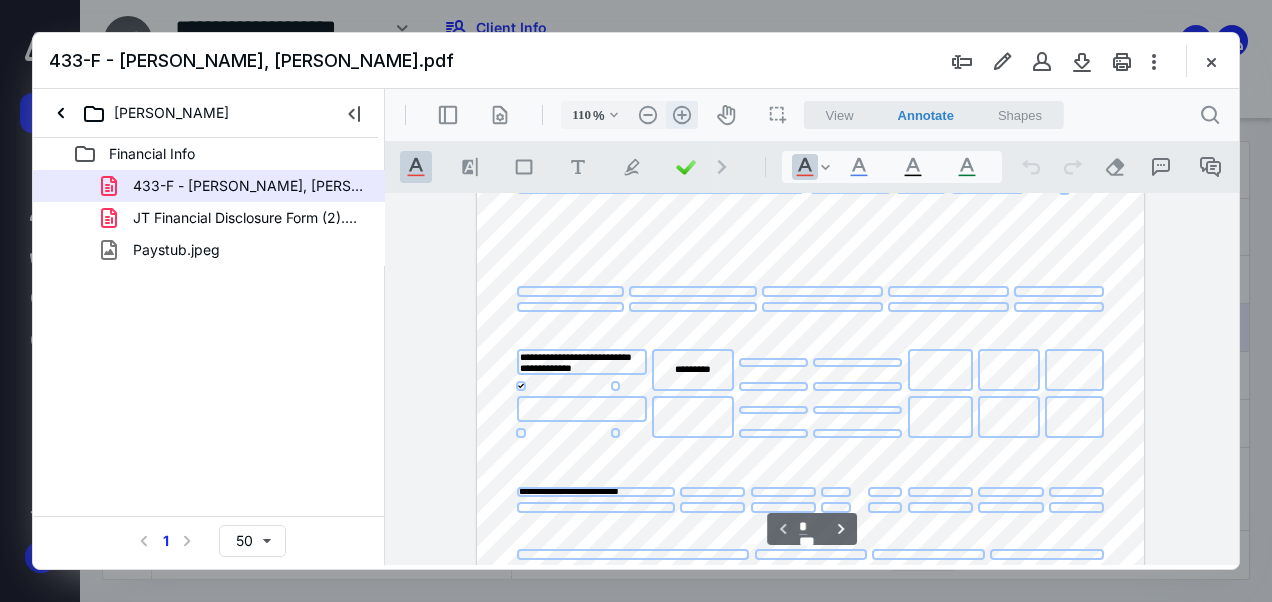 click on ".cls-1{fill:#abb0c4;} icon - header - zoom - in - line" at bounding box center [682, 115] 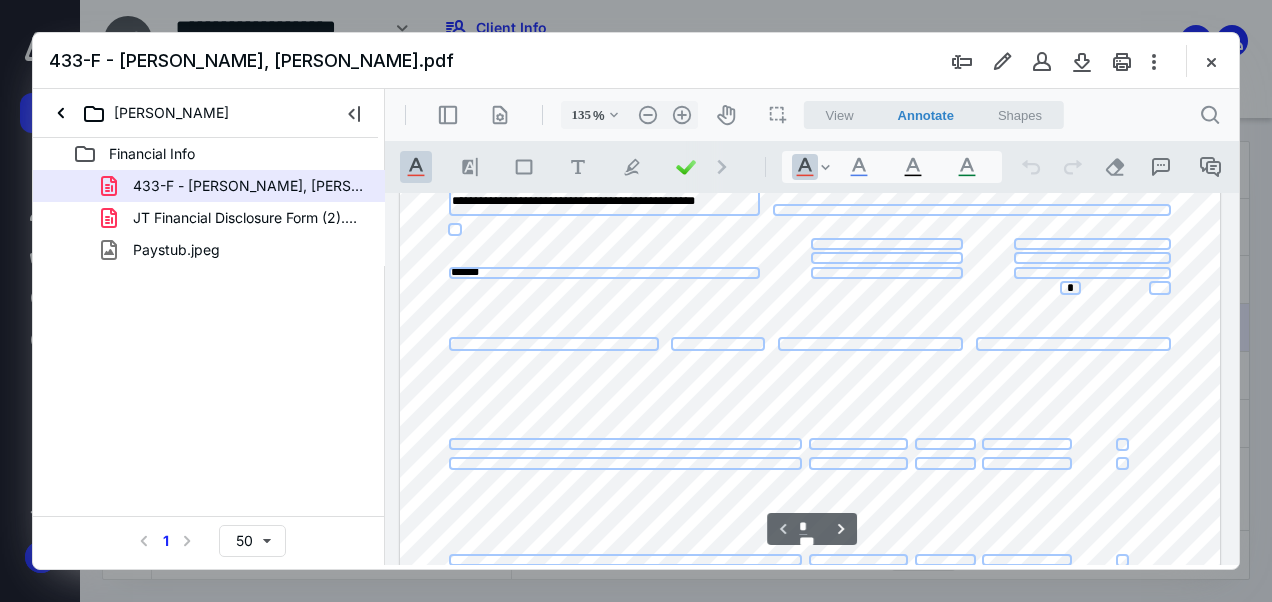 scroll, scrollTop: 0, scrollLeft: 0, axis: both 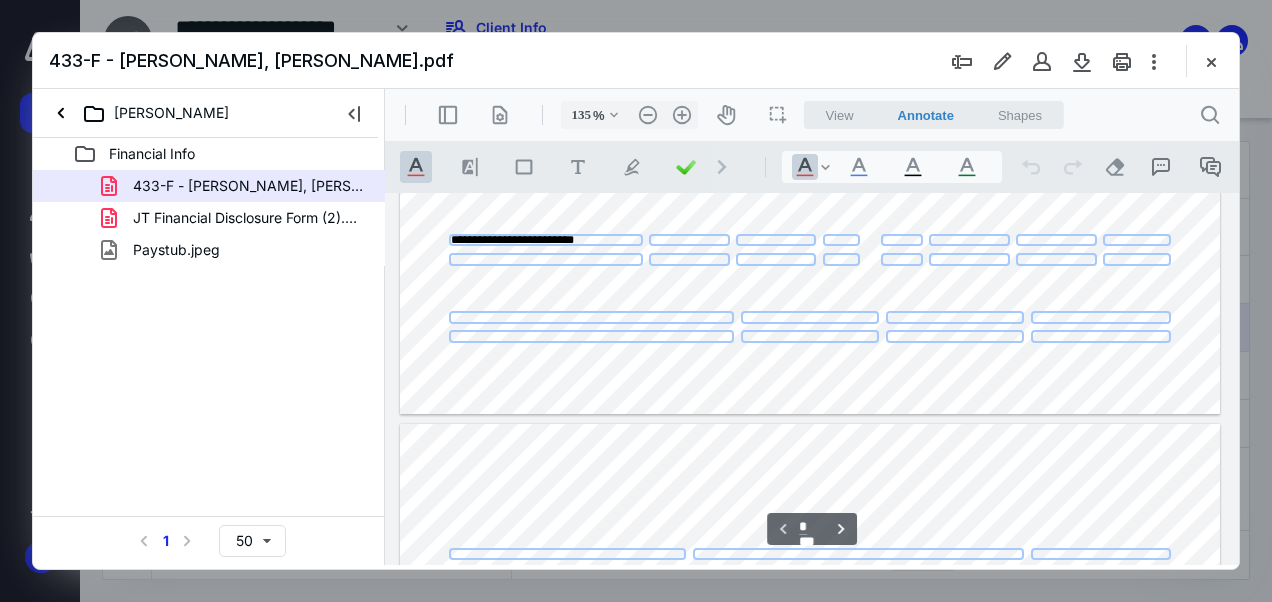 type on "*" 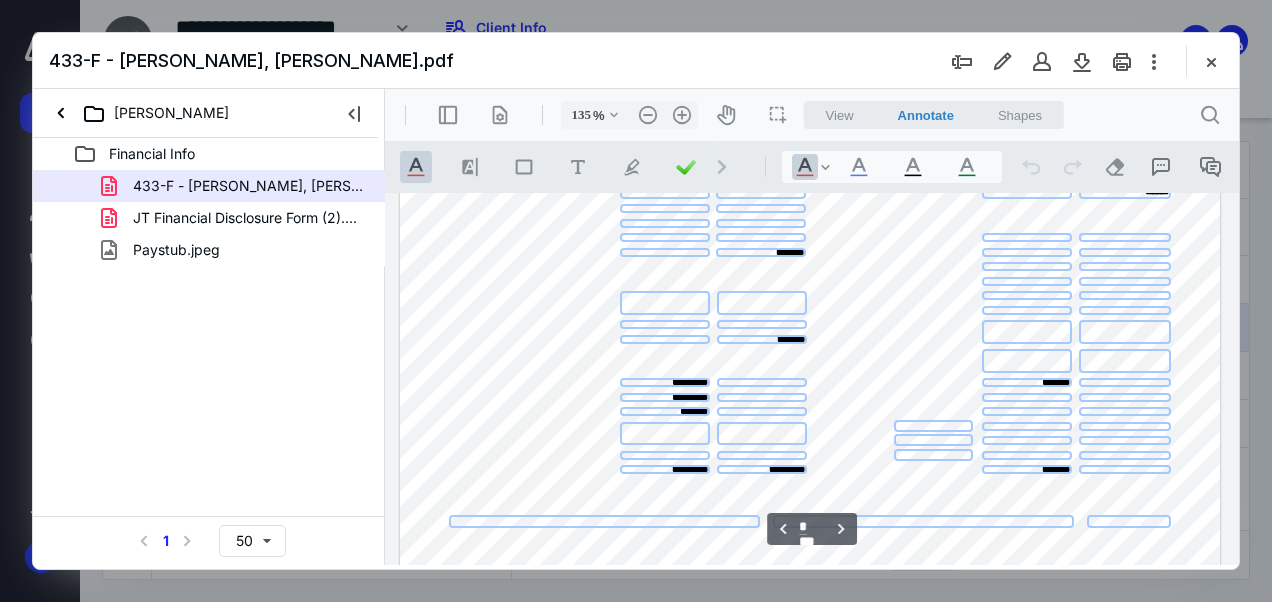 scroll, scrollTop: 1753, scrollLeft: 0, axis: vertical 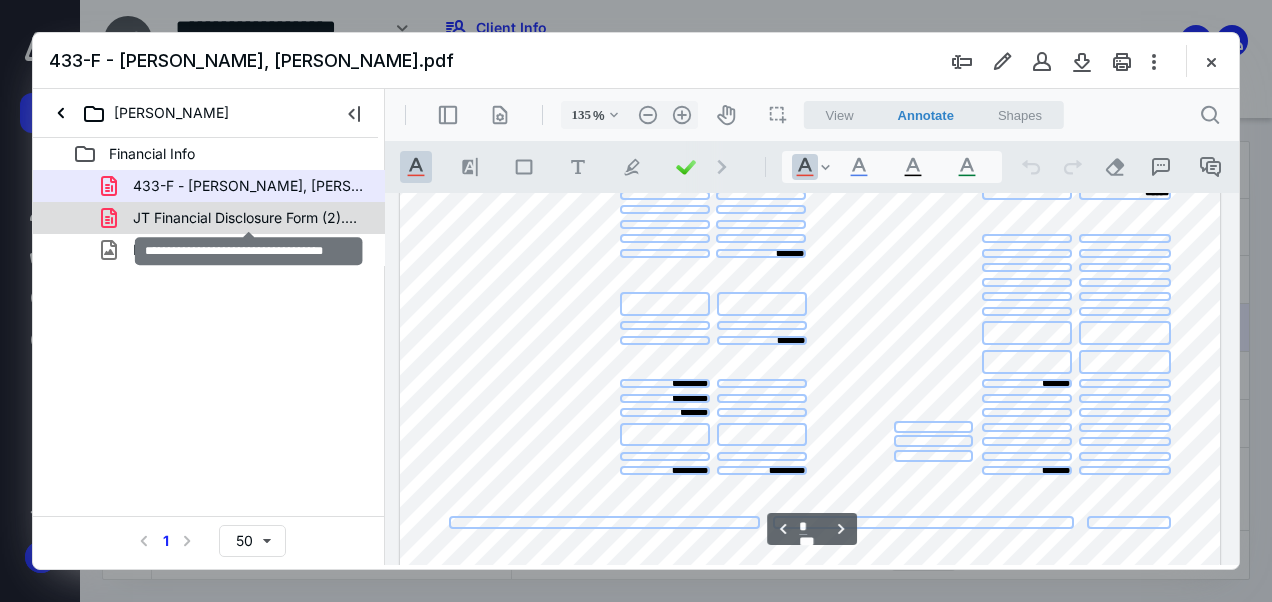 click on "JT Financial Disclosure Form (2).pdf" at bounding box center [249, 218] 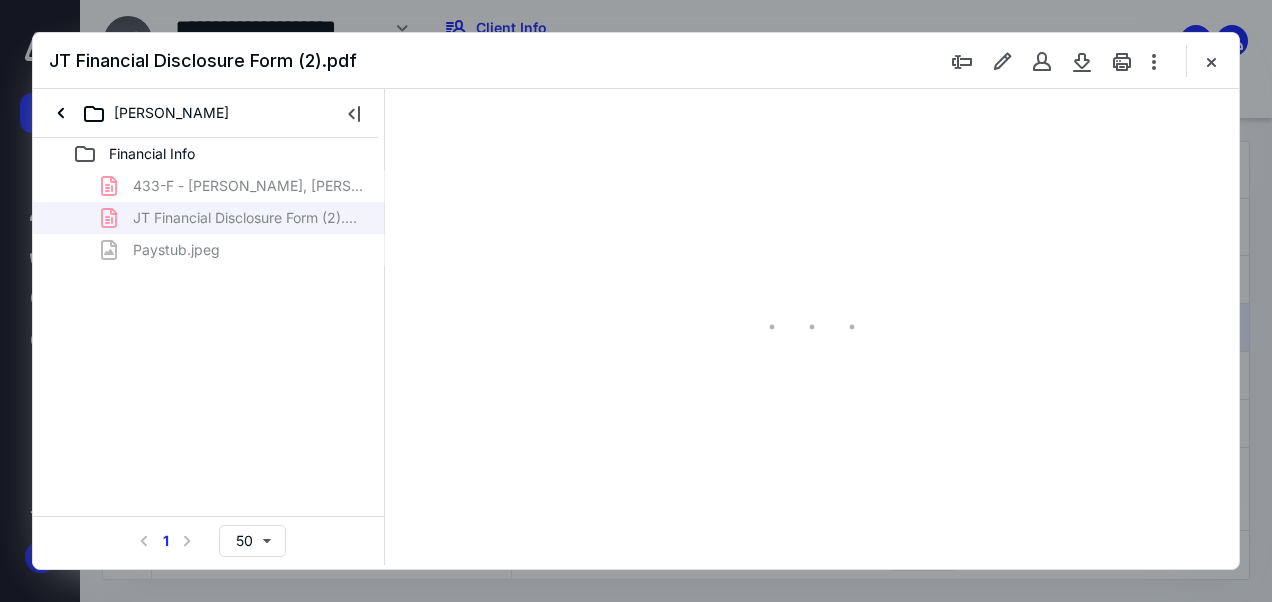type on "47" 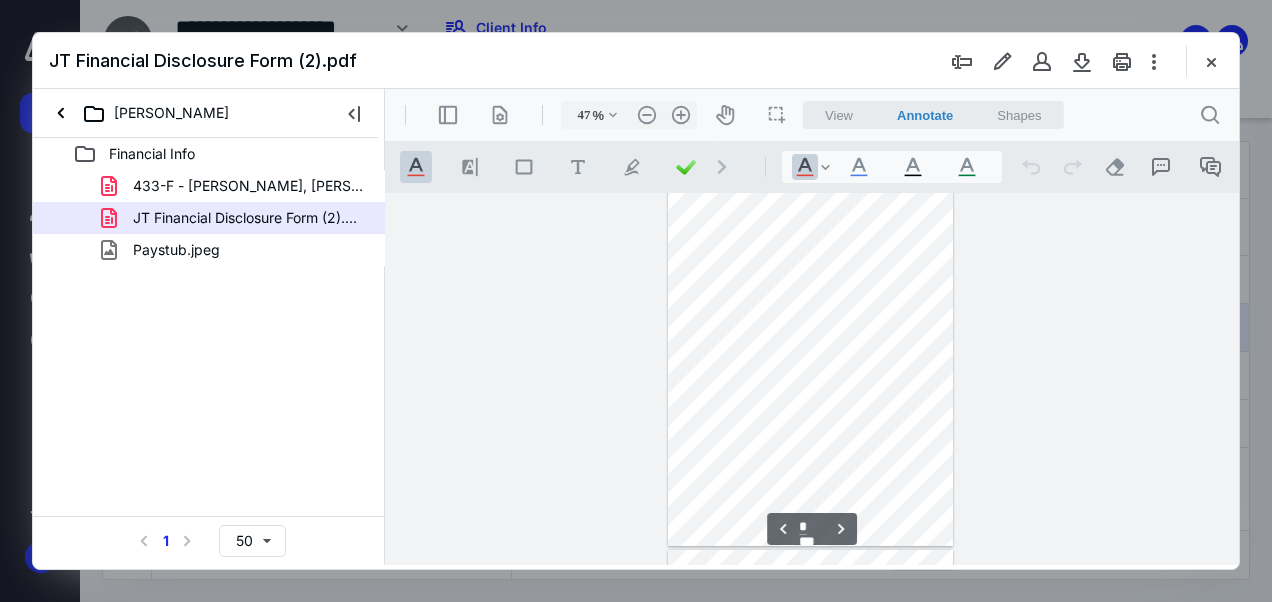 scroll, scrollTop: 730, scrollLeft: 0, axis: vertical 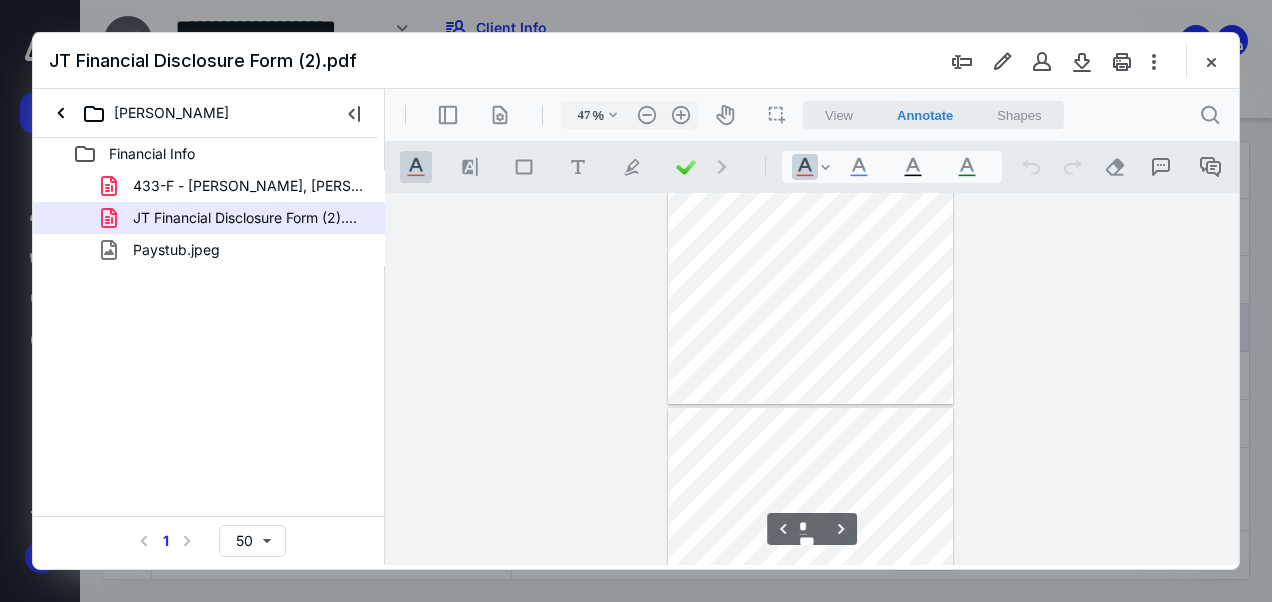type on "*" 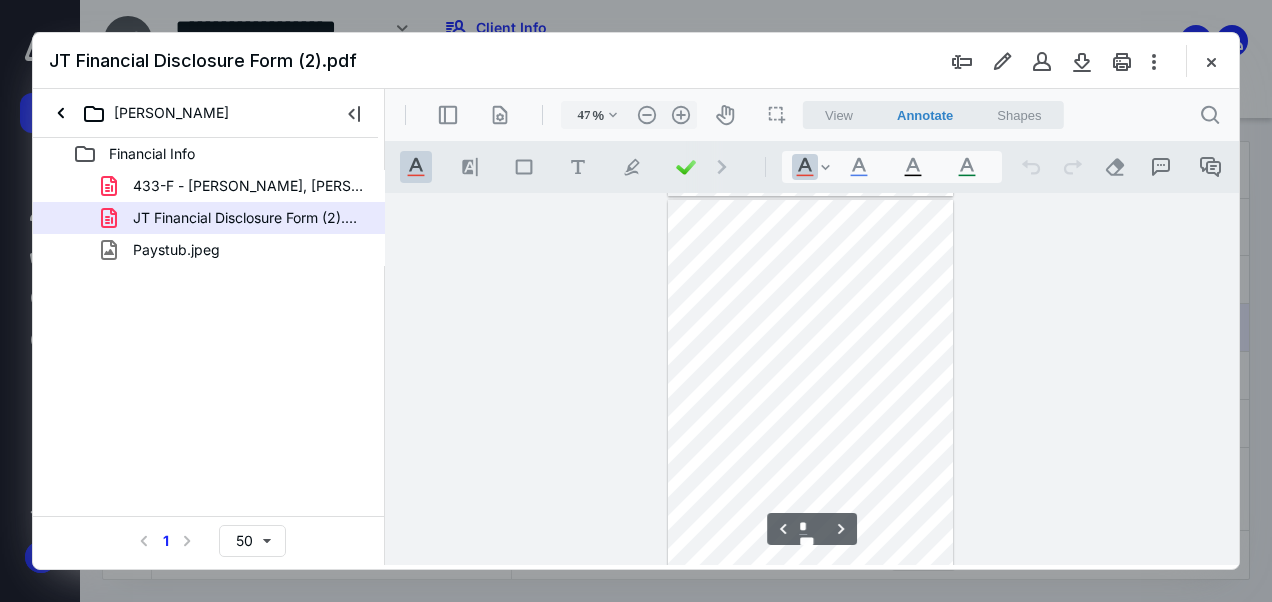 scroll, scrollTop: 370, scrollLeft: 0, axis: vertical 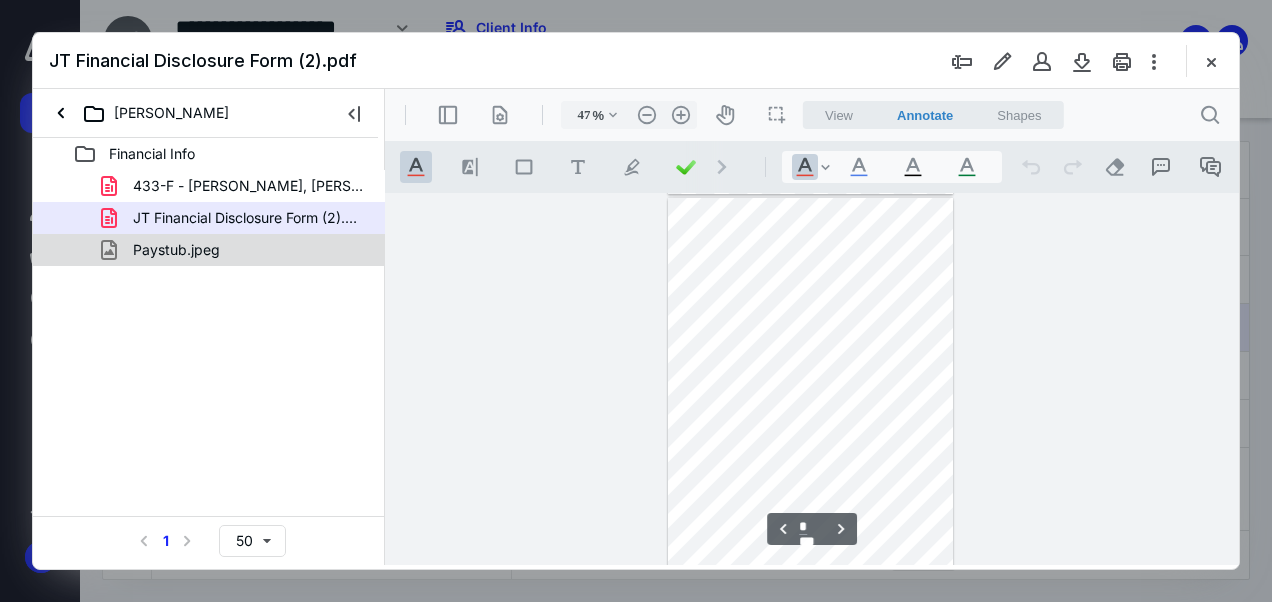 click on "Paystub.jpeg" at bounding box center [237, 250] 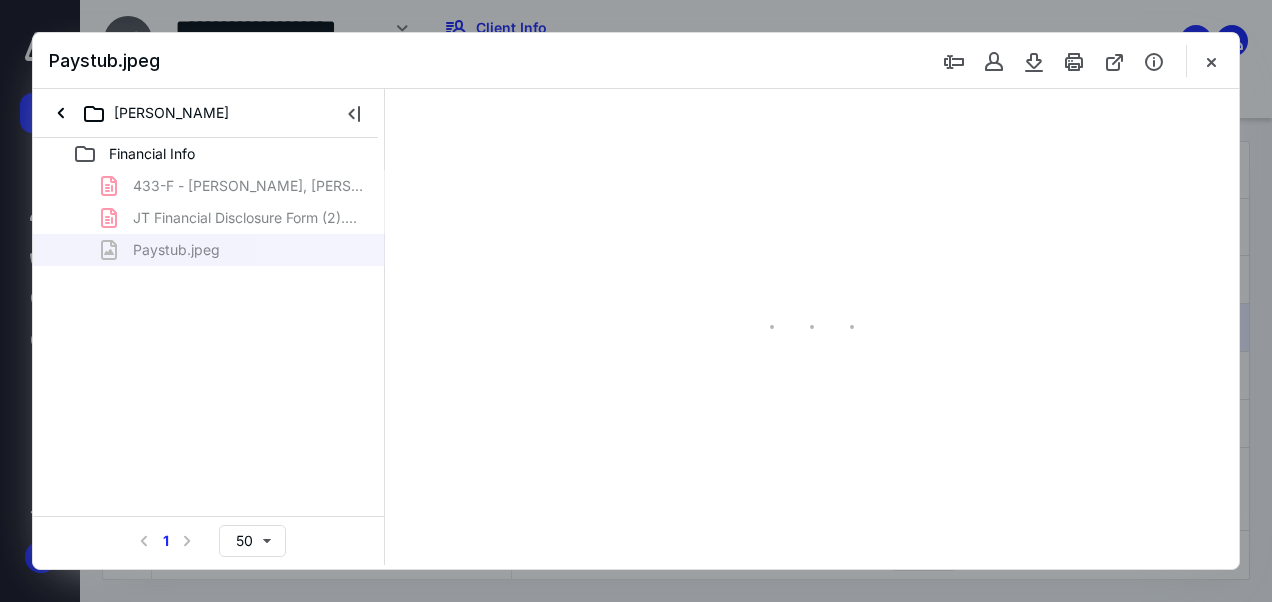 scroll, scrollTop: 0, scrollLeft: 0, axis: both 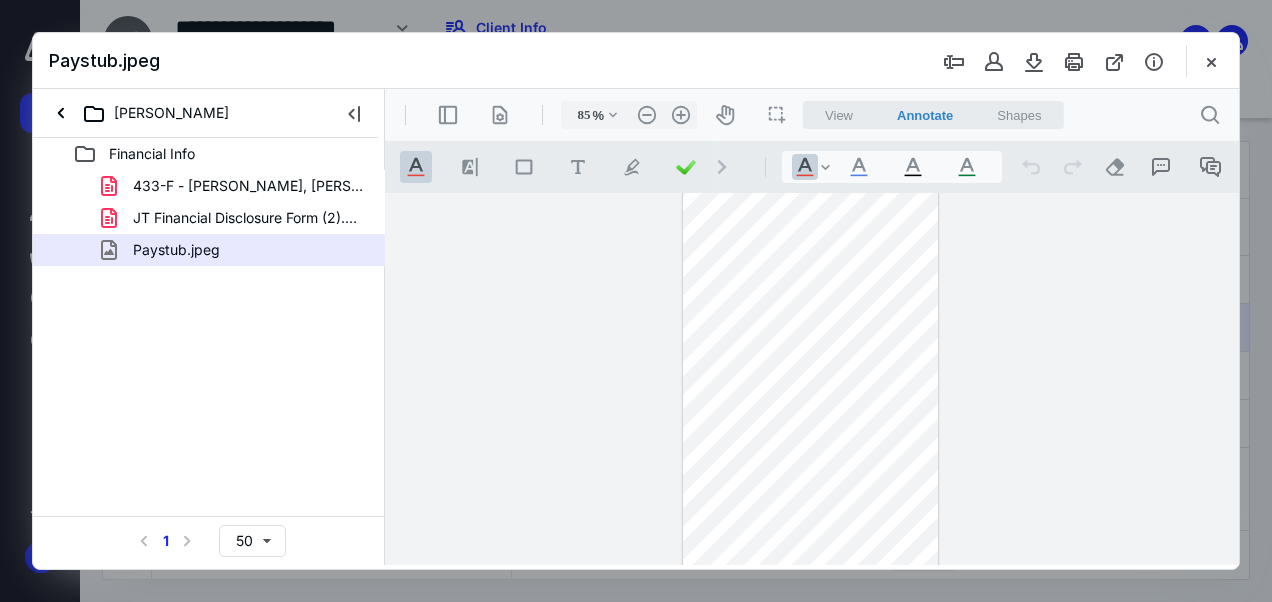 type on "110" 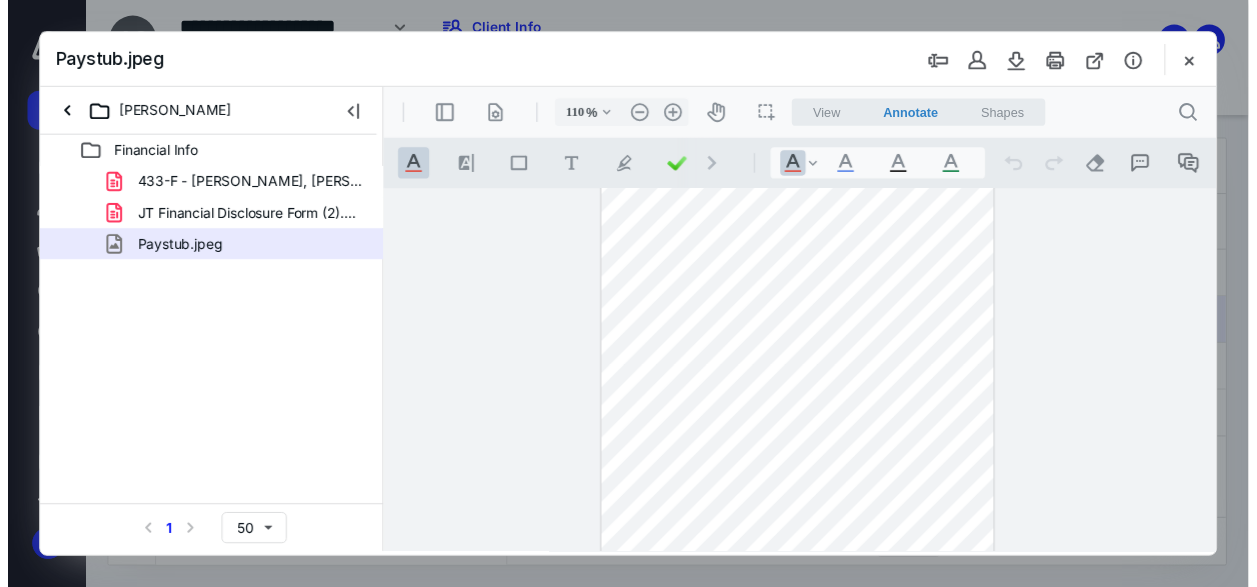 scroll, scrollTop: 330, scrollLeft: 0, axis: vertical 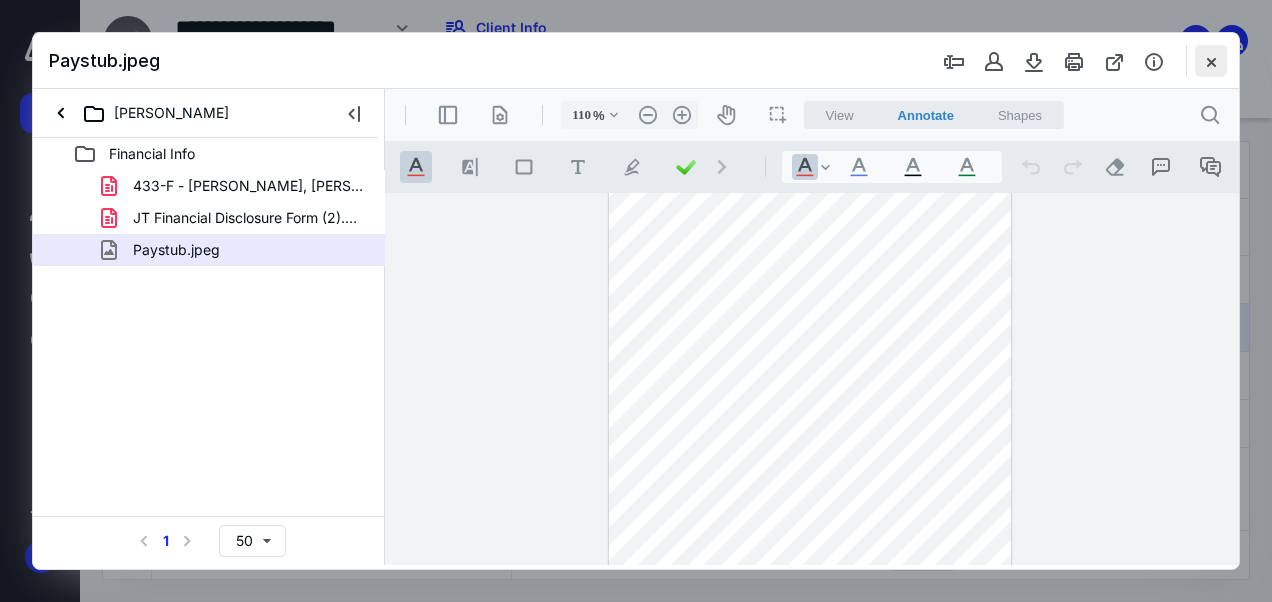 click at bounding box center (1211, 61) 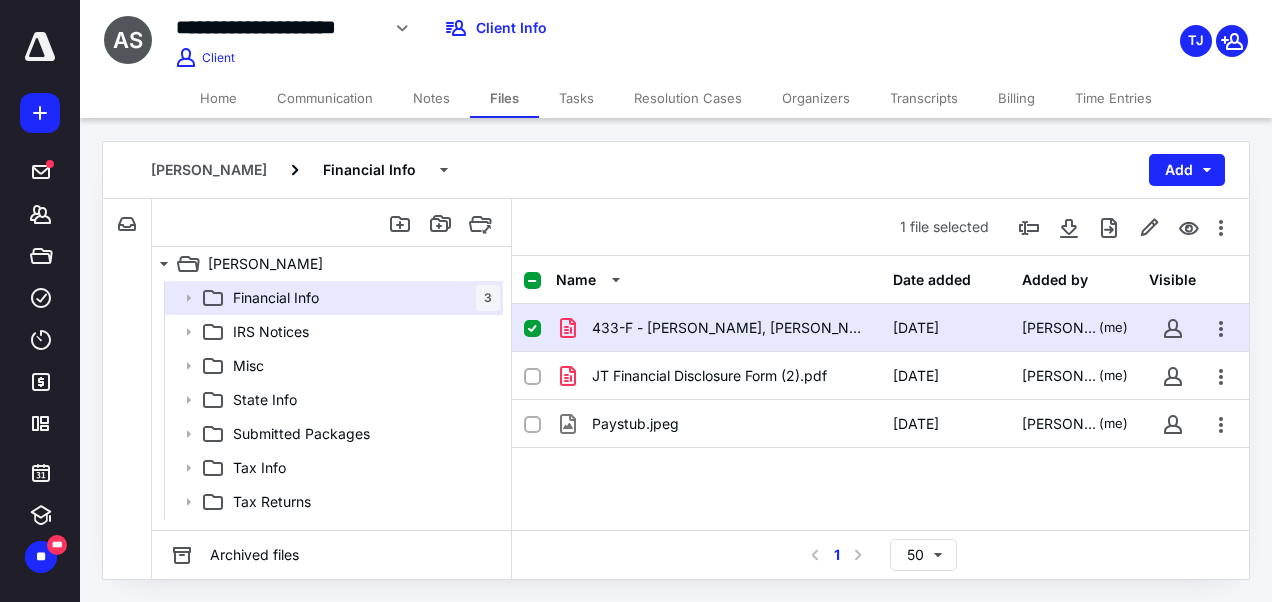 click on "Notes" at bounding box center [431, 98] 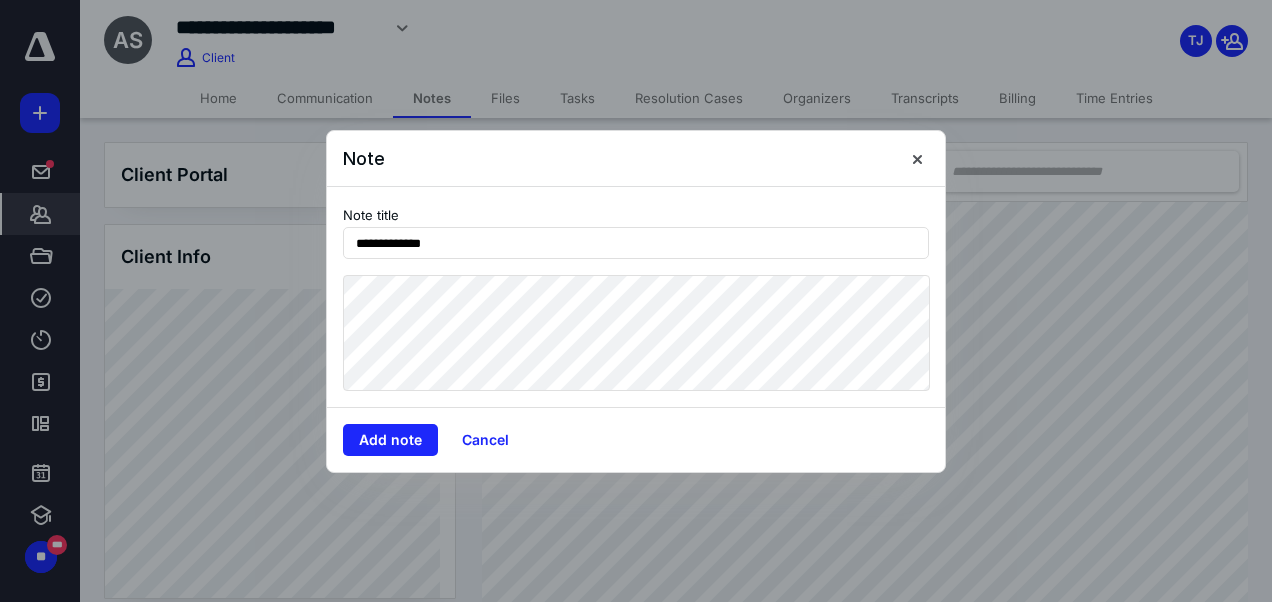 type on "**********" 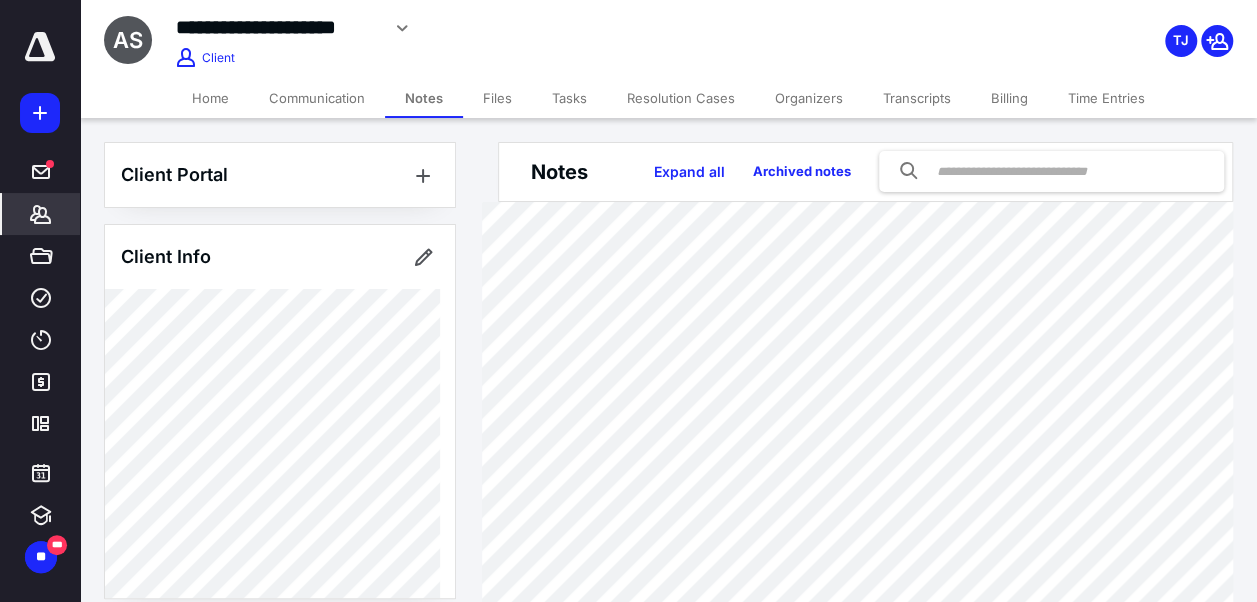 click on "Tasks" at bounding box center [569, 98] 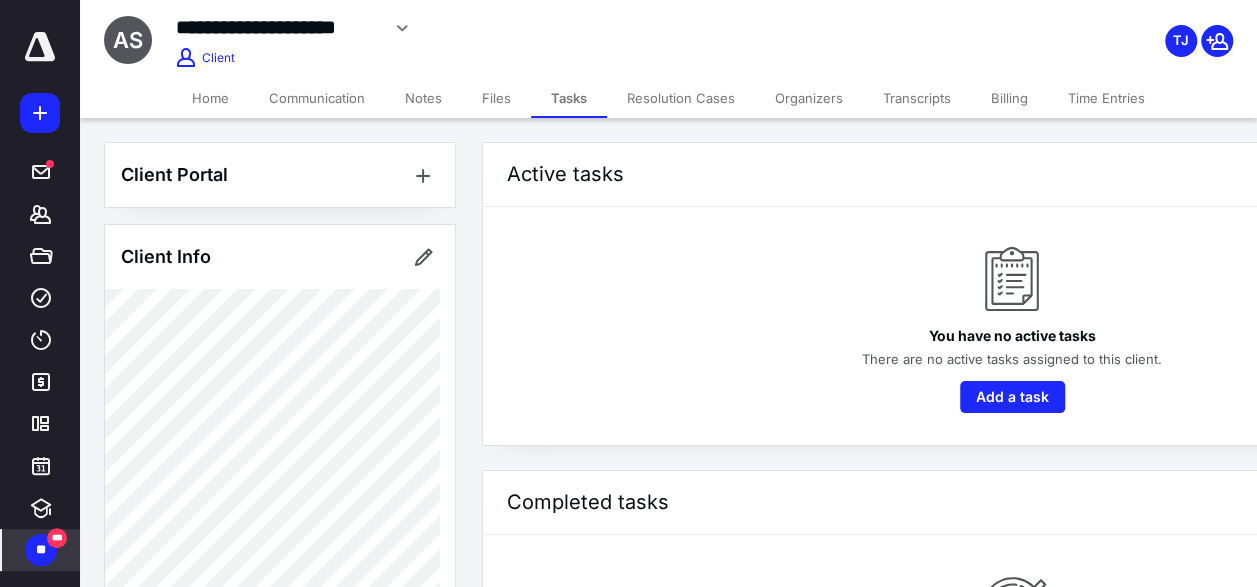 click on "**" at bounding box center [41, 550] 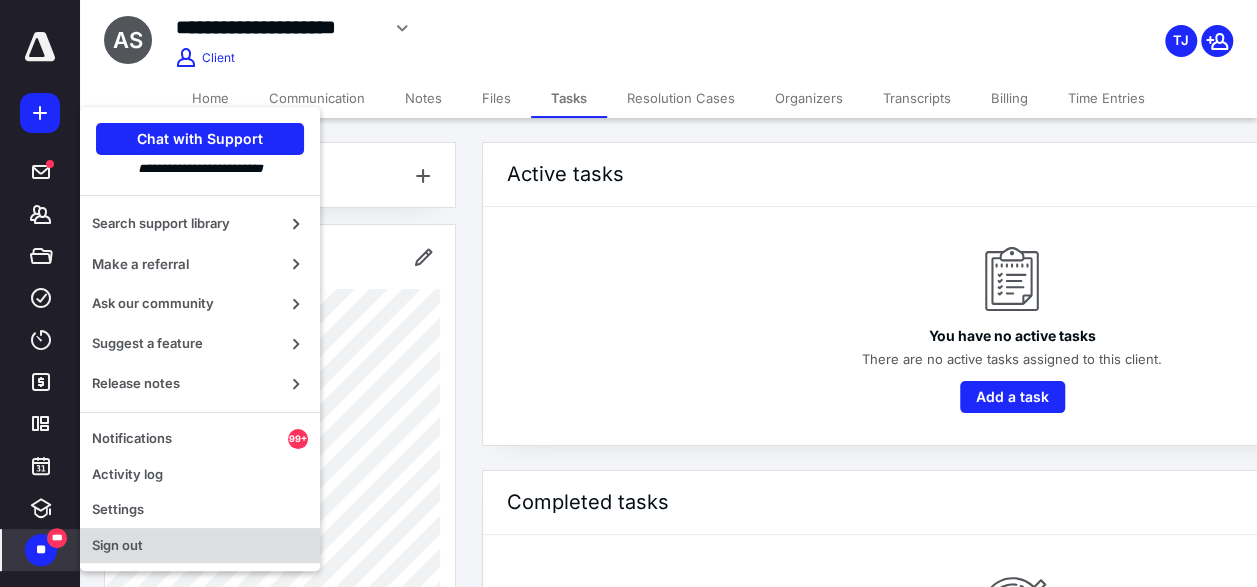 click on "Sign out" at bounding box center [200, 546] 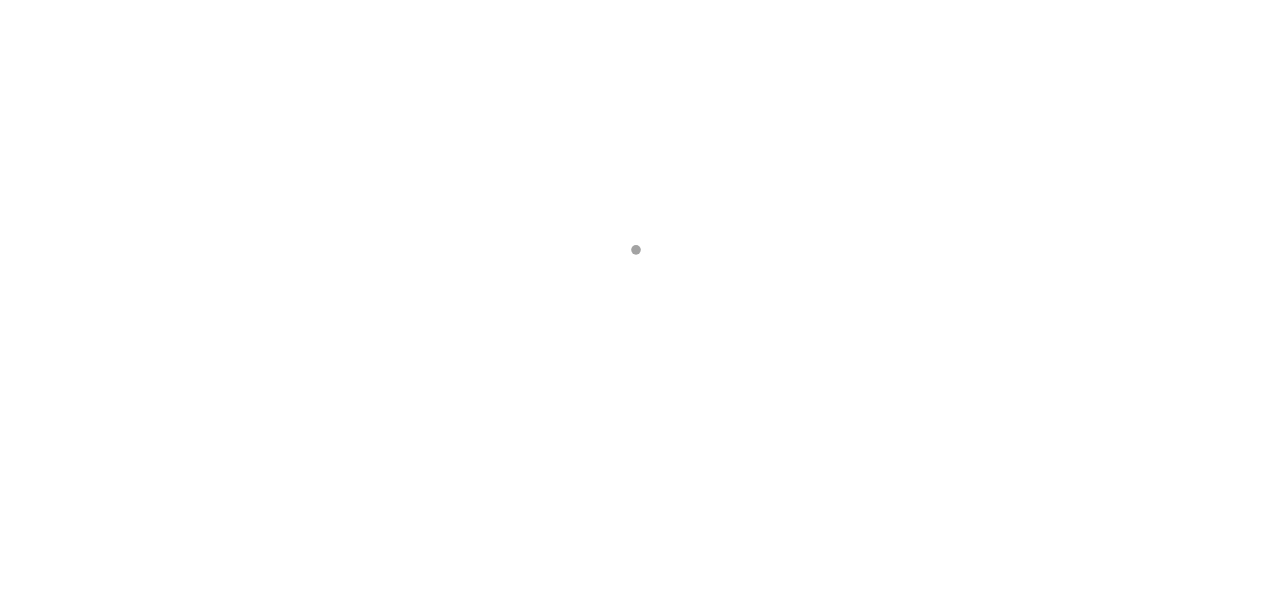 scroll, scrollTop: 0, scrollLeft: 0, axis: both 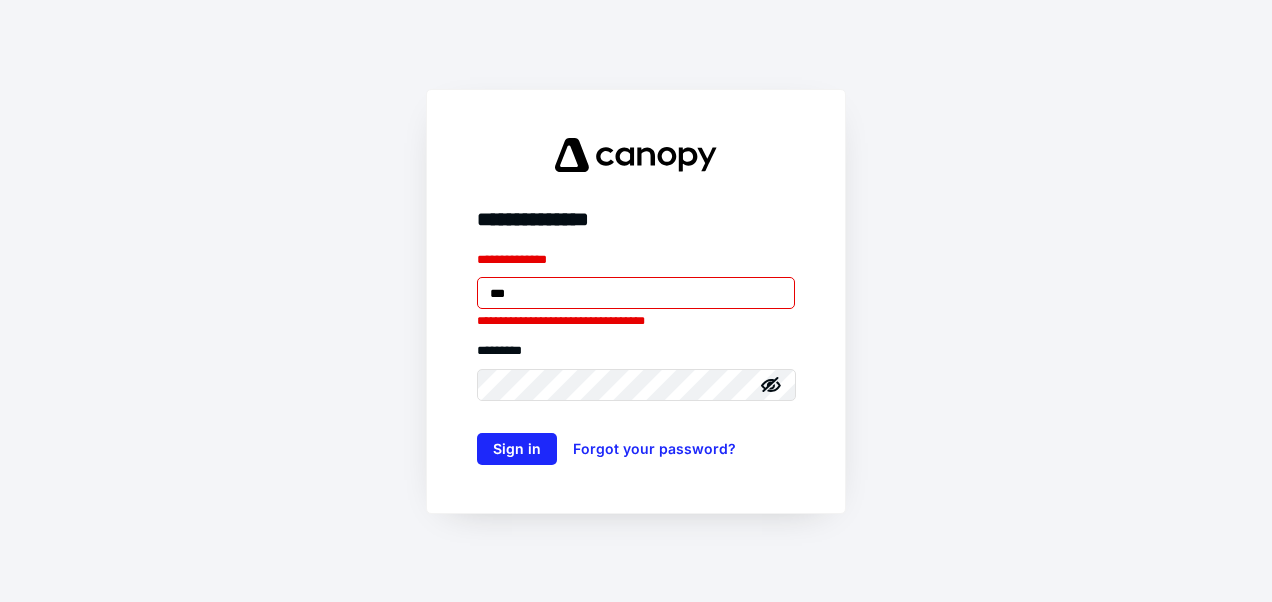 click on "***" at bounding box center (636, 293) 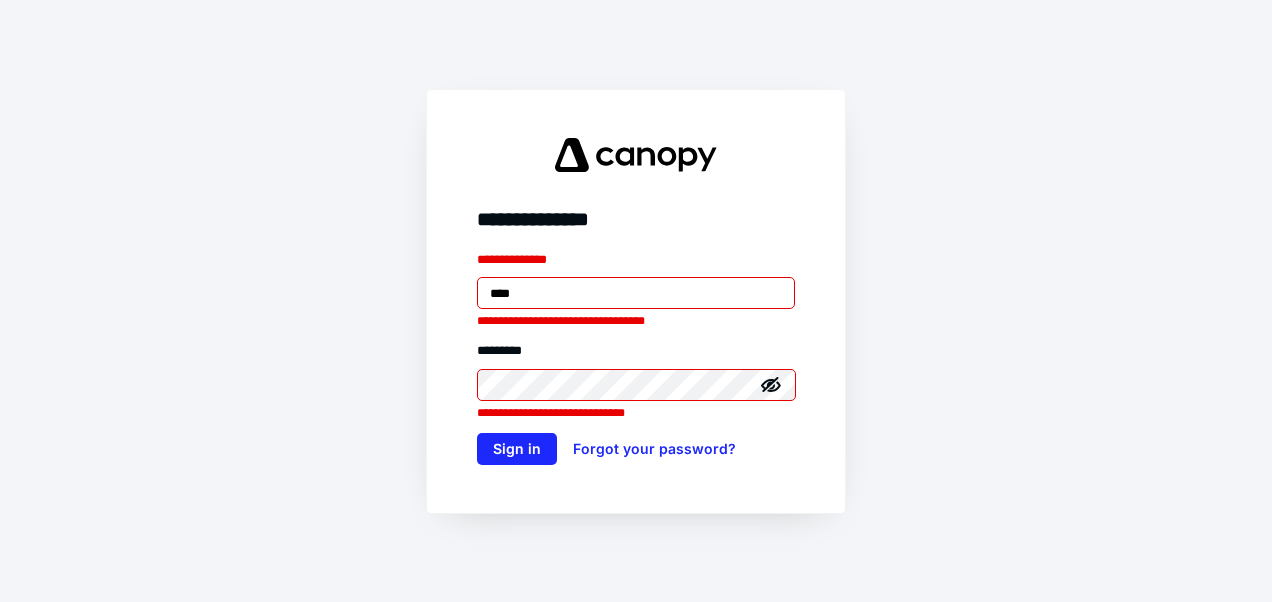 type on "**********" 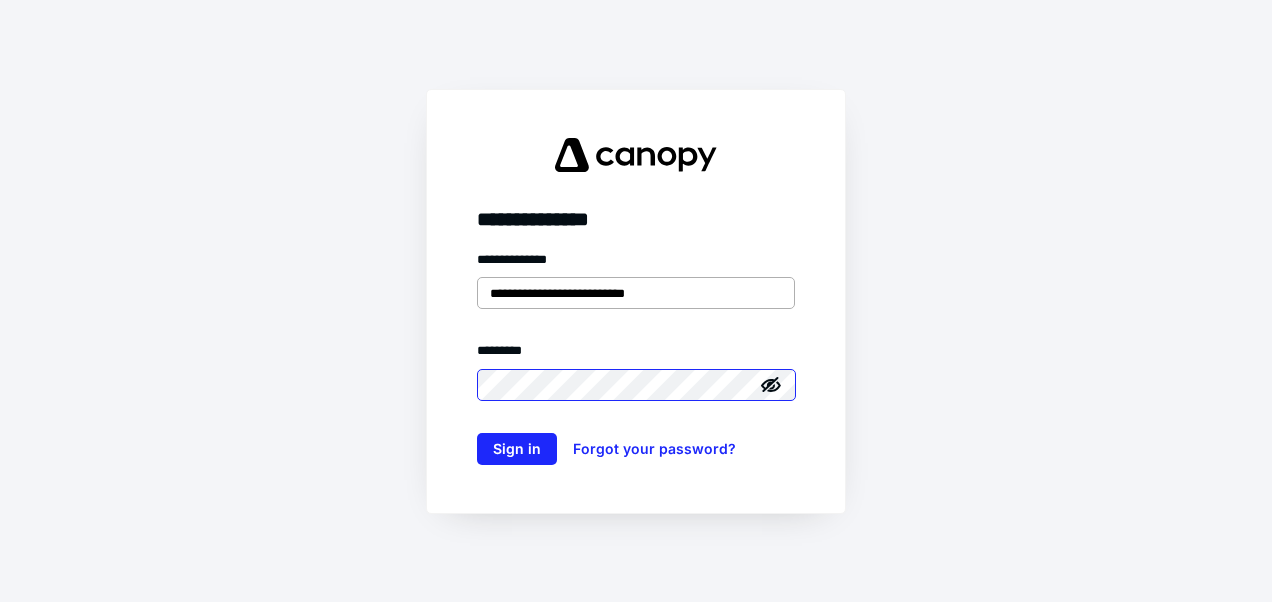 click on "Sign in" at bounding box center [517, 449] 